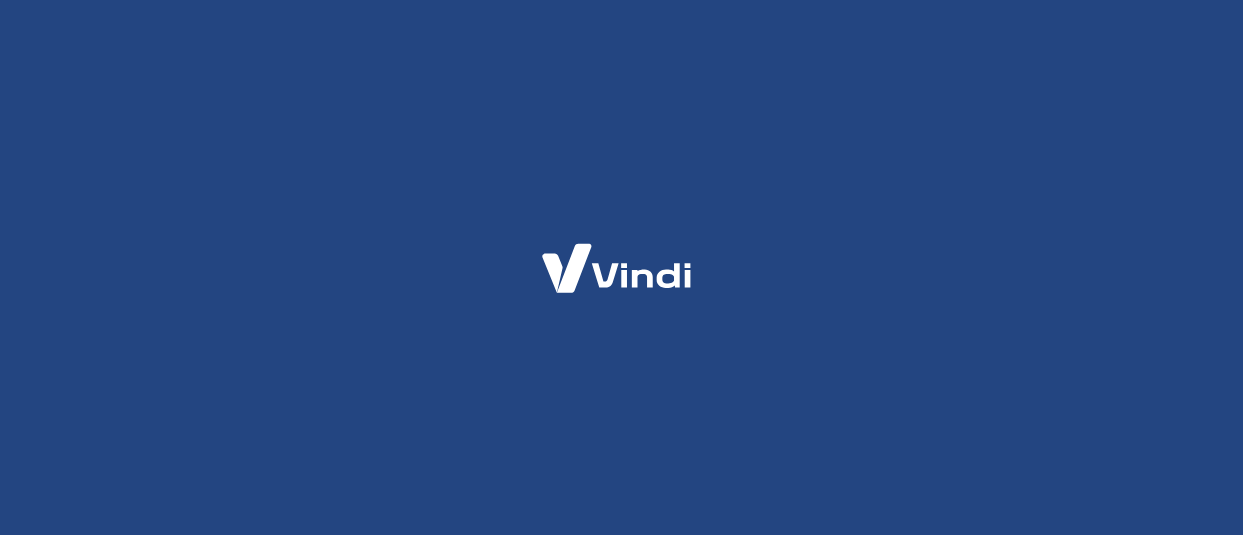scroll, scrollTop: 0, scrollLeft: 0, axis: both 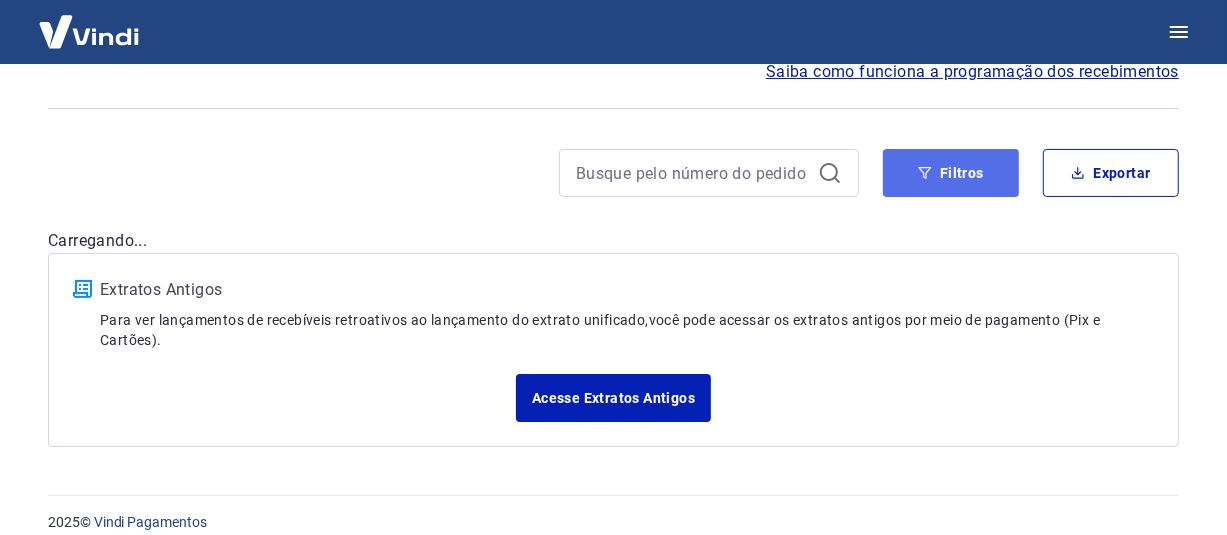 click on "Filtros" at bounding box center [951, 173] 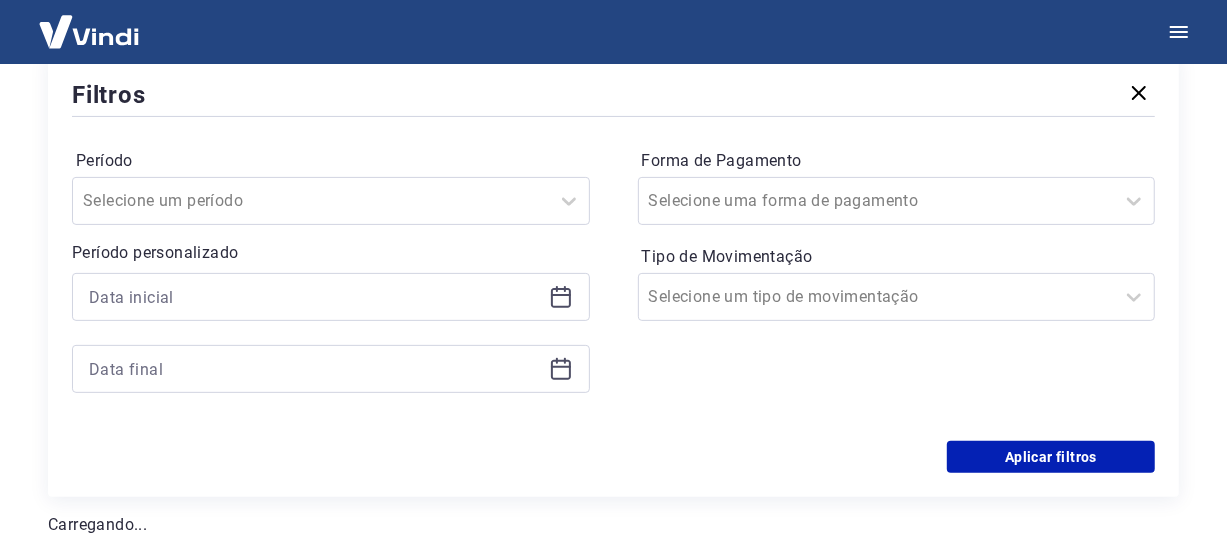 scroll, scrollTop: 300, scrollLeft: 0, axis: vertical 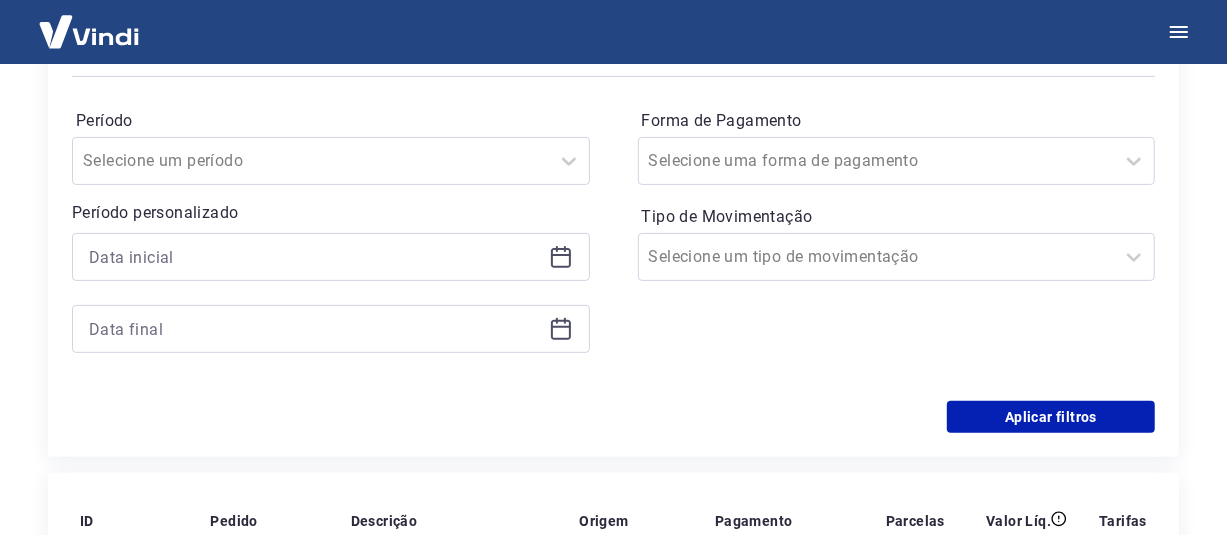click 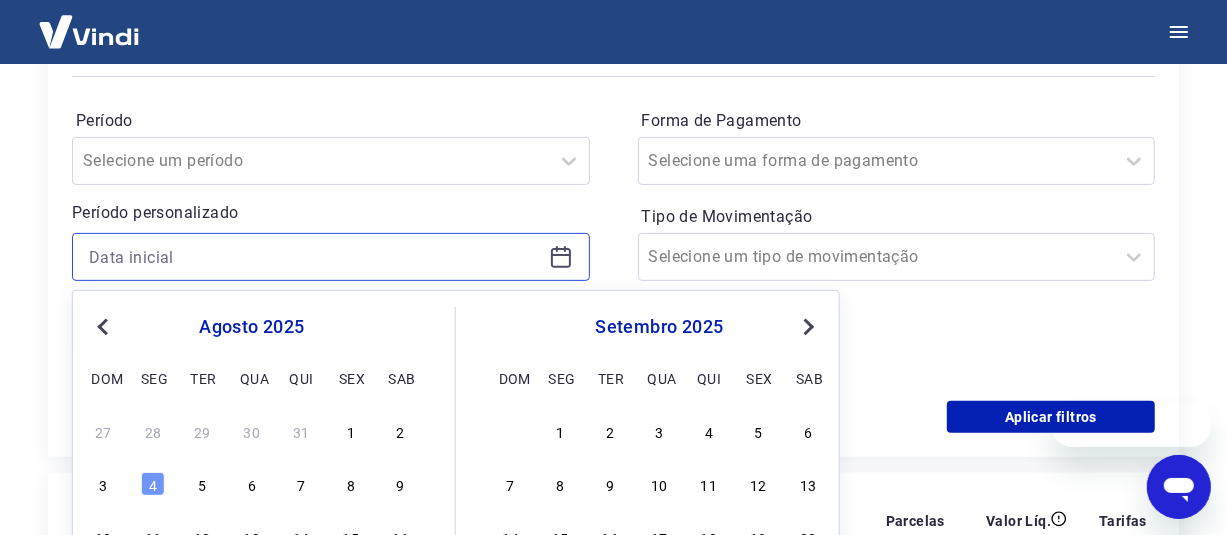 scroll, scrollTop: 0, scrollLeft: 0, axis: both 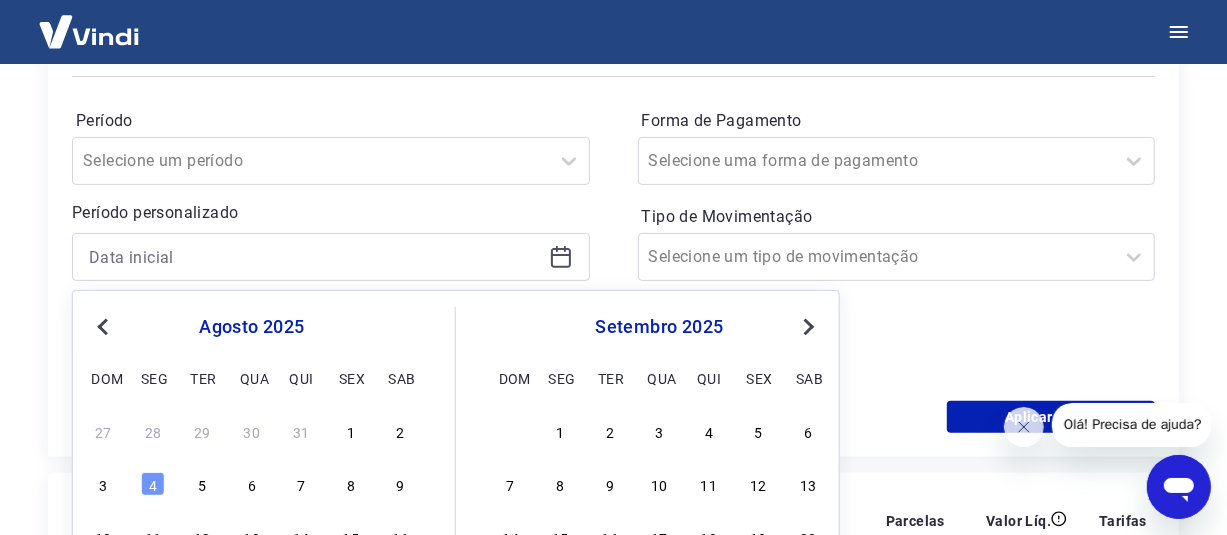 click on "Previous Month" at bounding box center [103, 327] 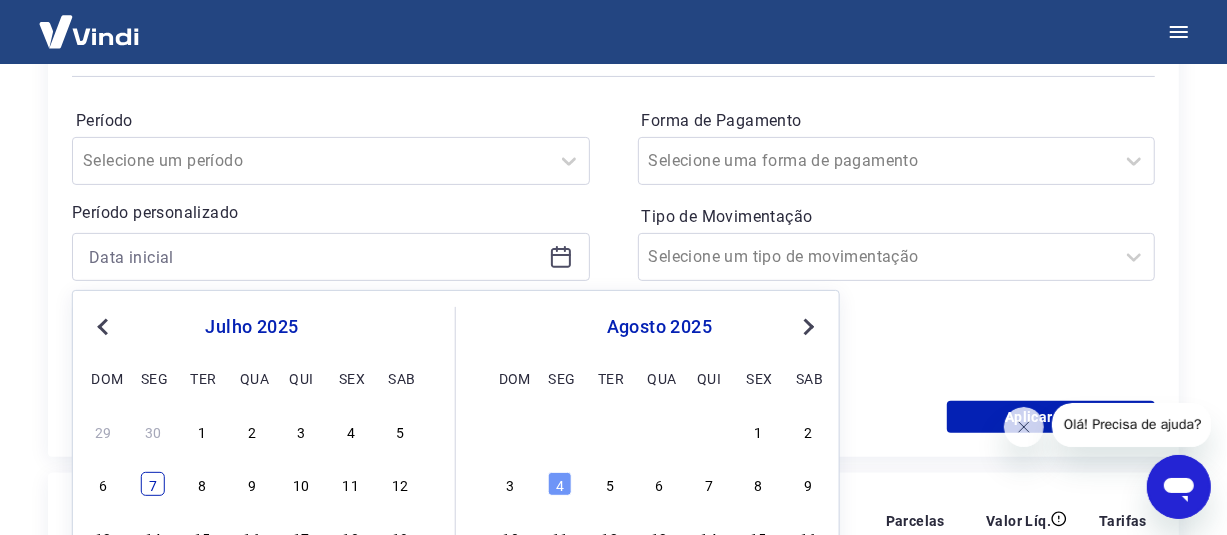 click on "7" at bounding box center (153, 484) 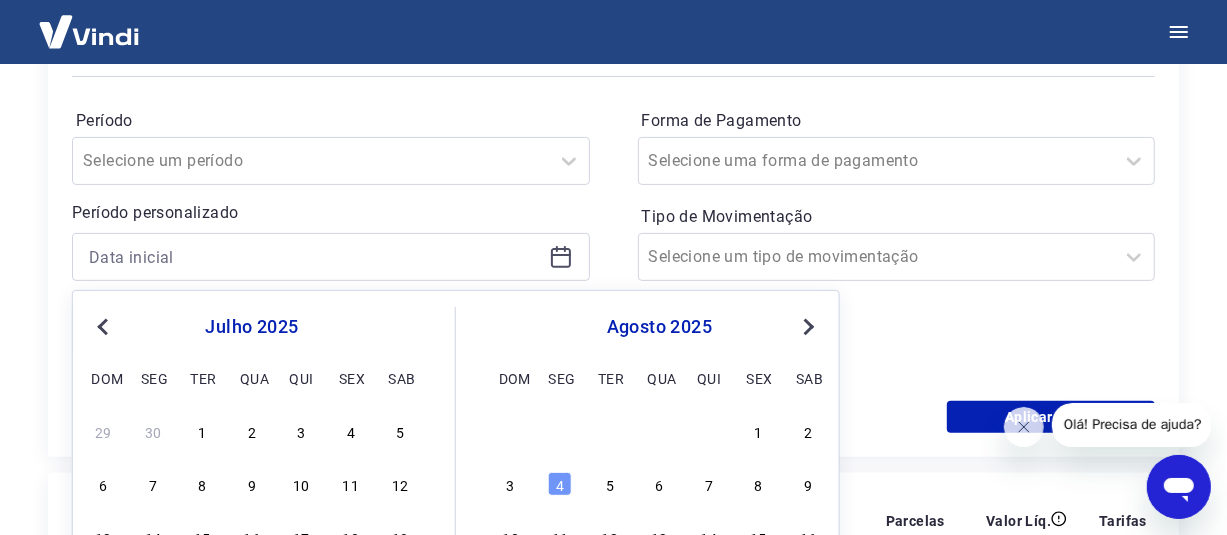 type on "[DATE]" 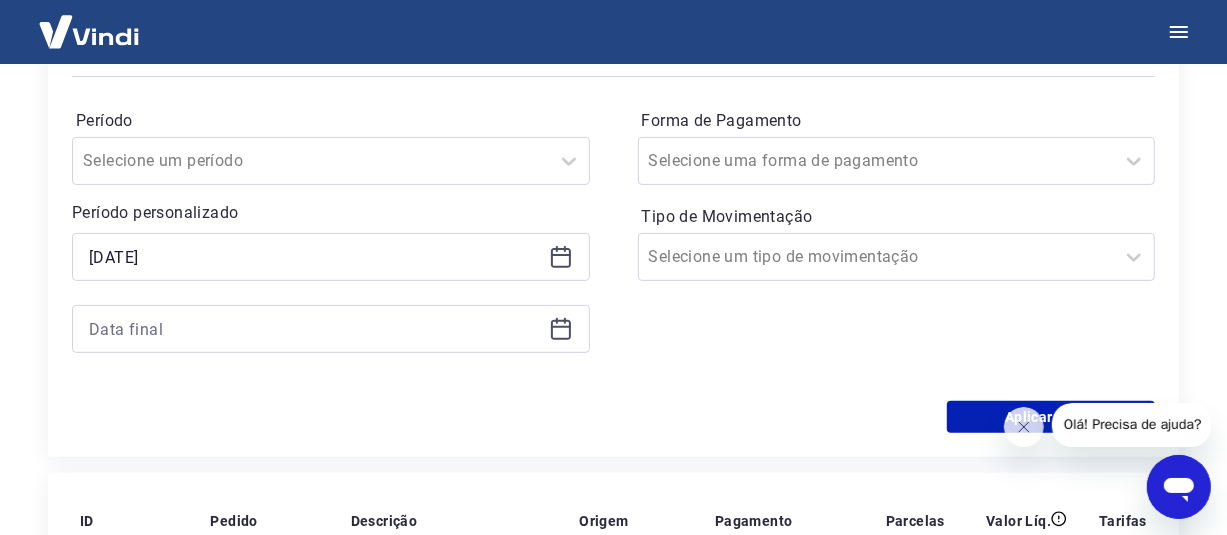 click 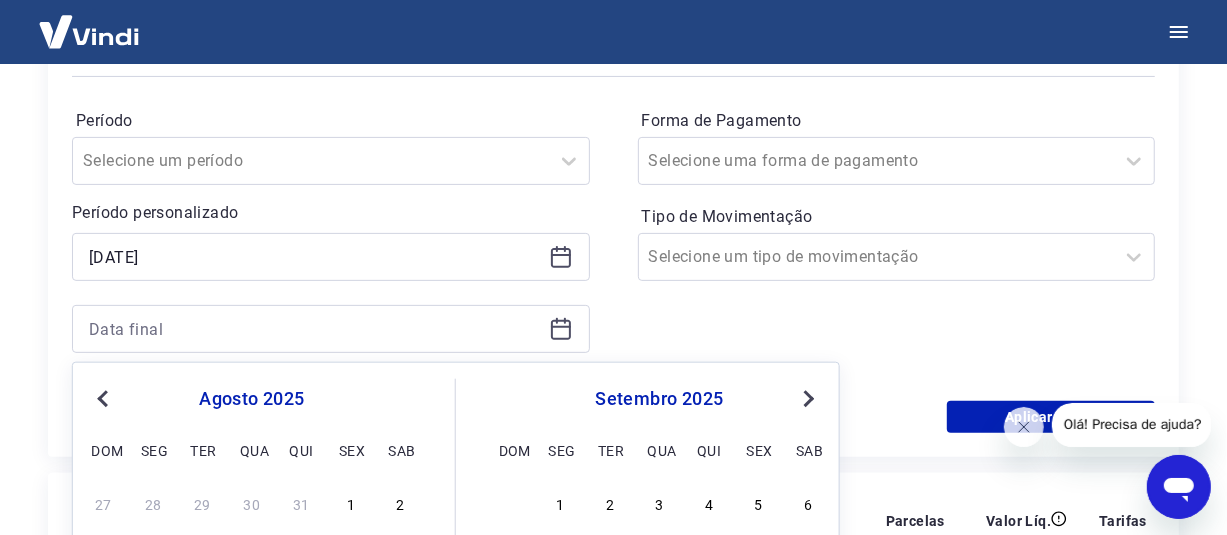 click on "Previous Month" at bounding box center [105, 397] 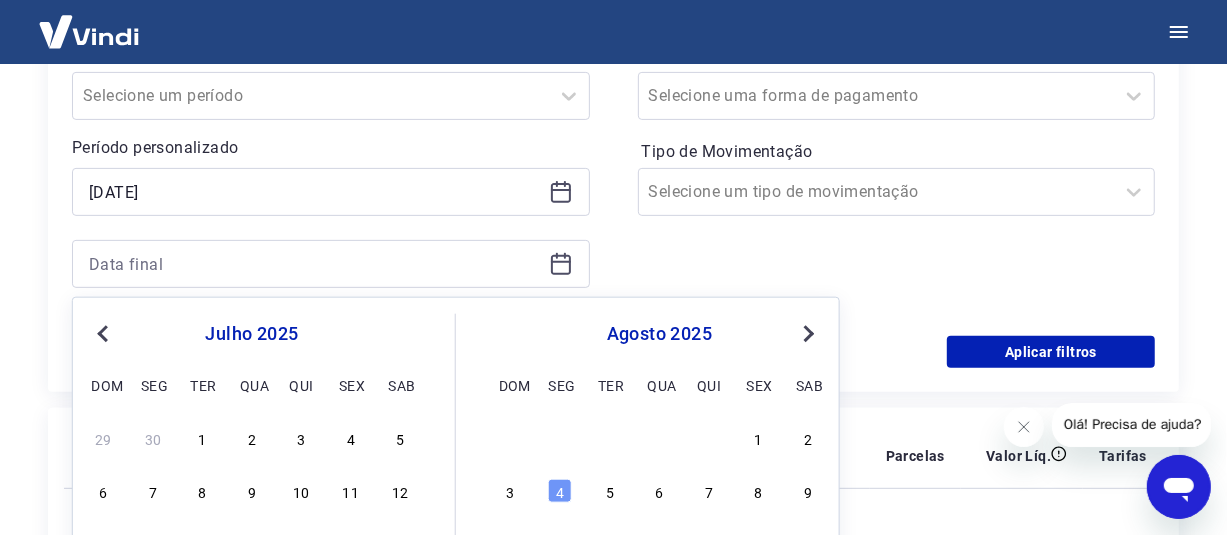 scroll, scrollTop: 400, scrollLeft: 0, axis: vertical 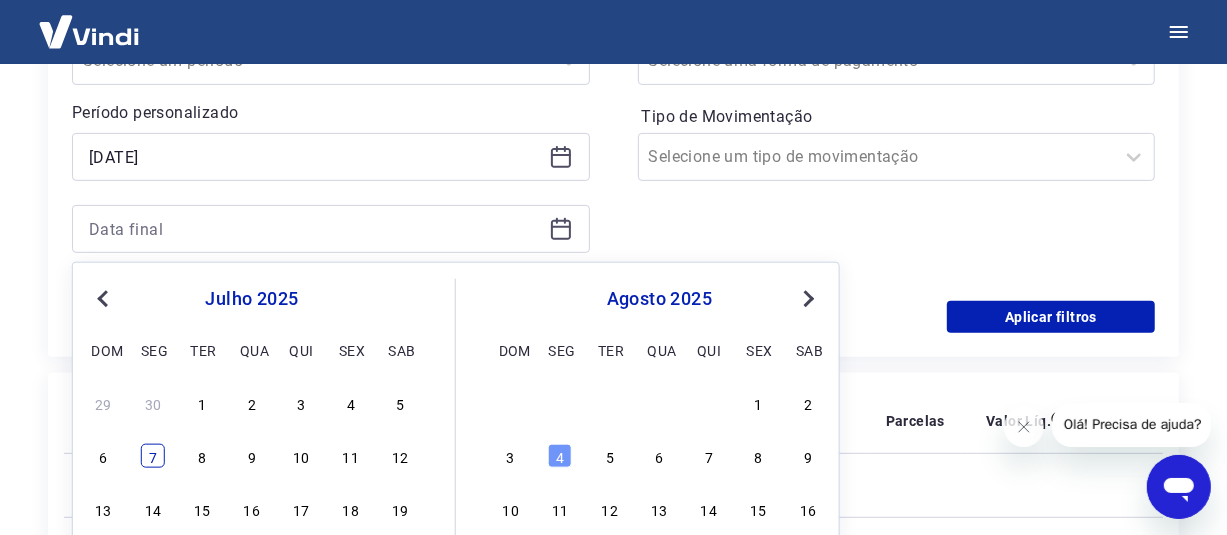 click on "7" at bounding box center (153, 456) 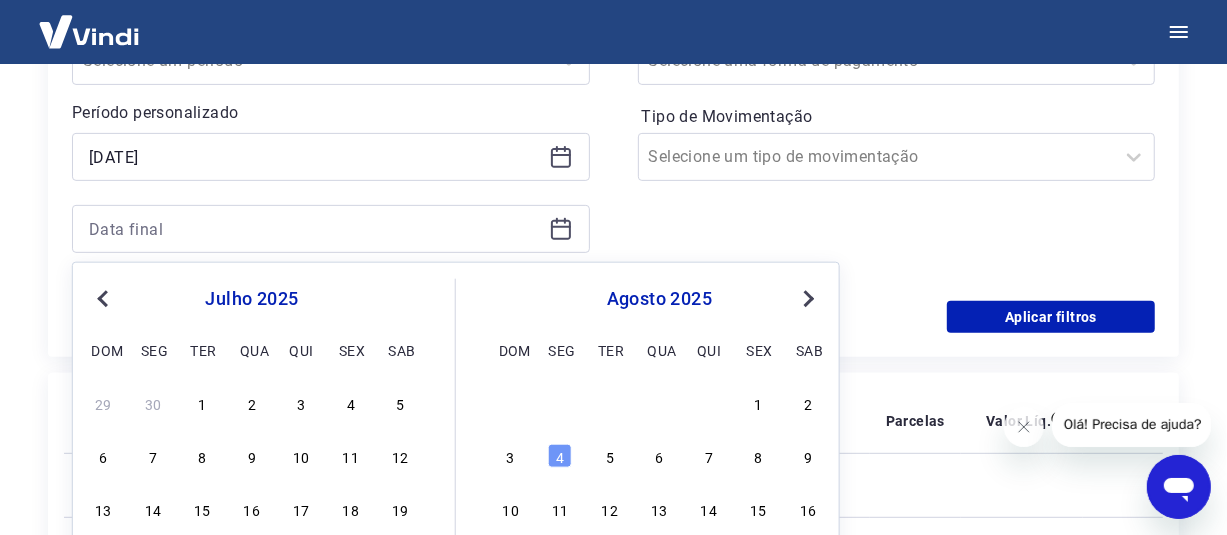 type on "[DATE]" 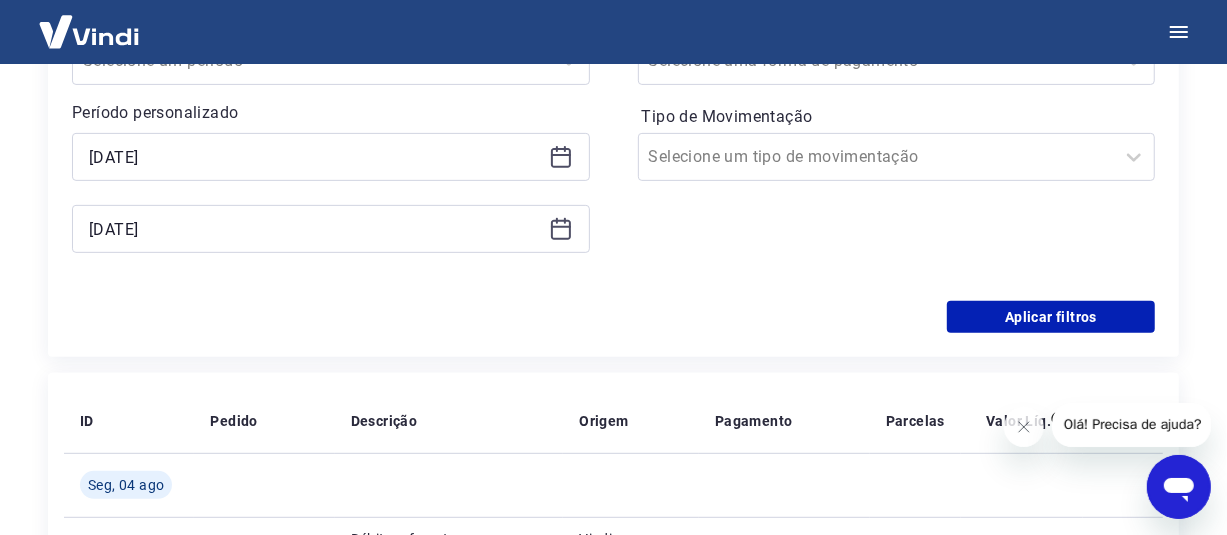 scroll, scrollTop: 300, scrollLeft: 0, axis: vertical 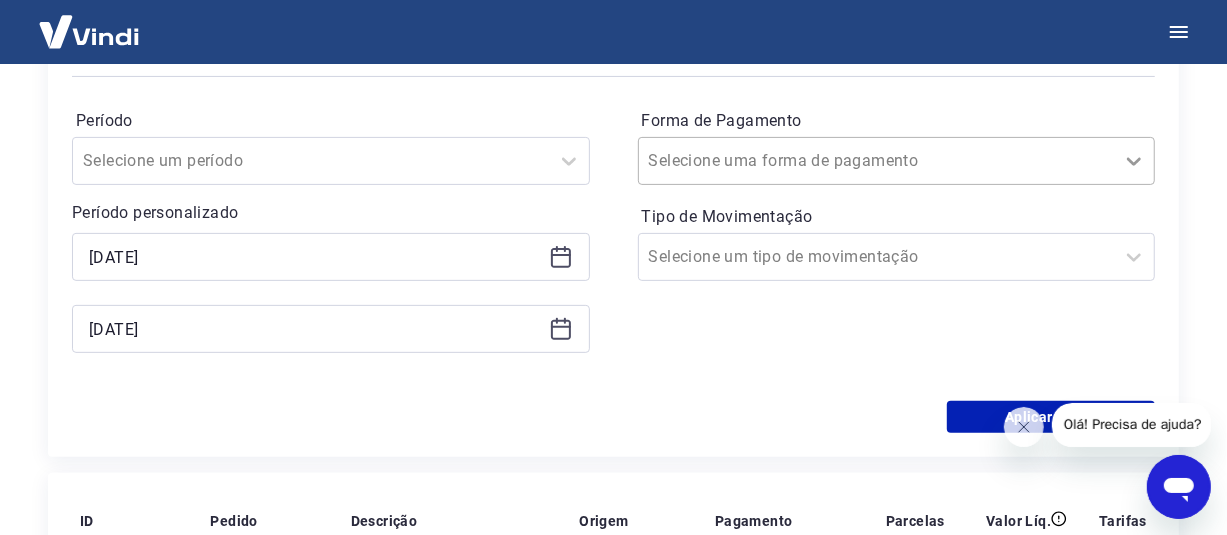 click 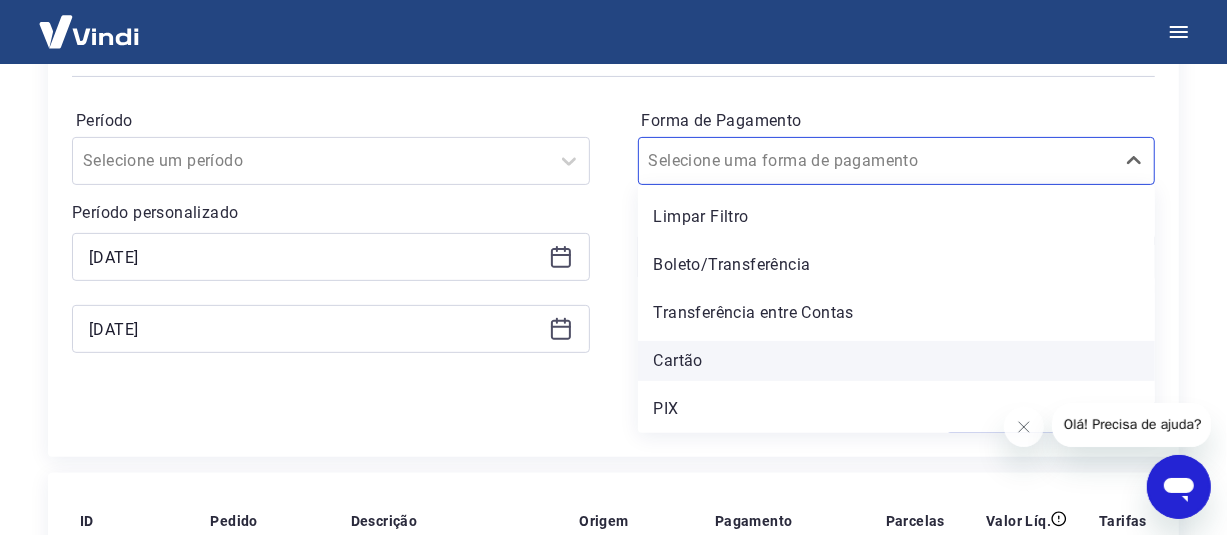 click on "Cartão" at bounding box center (897, 361) 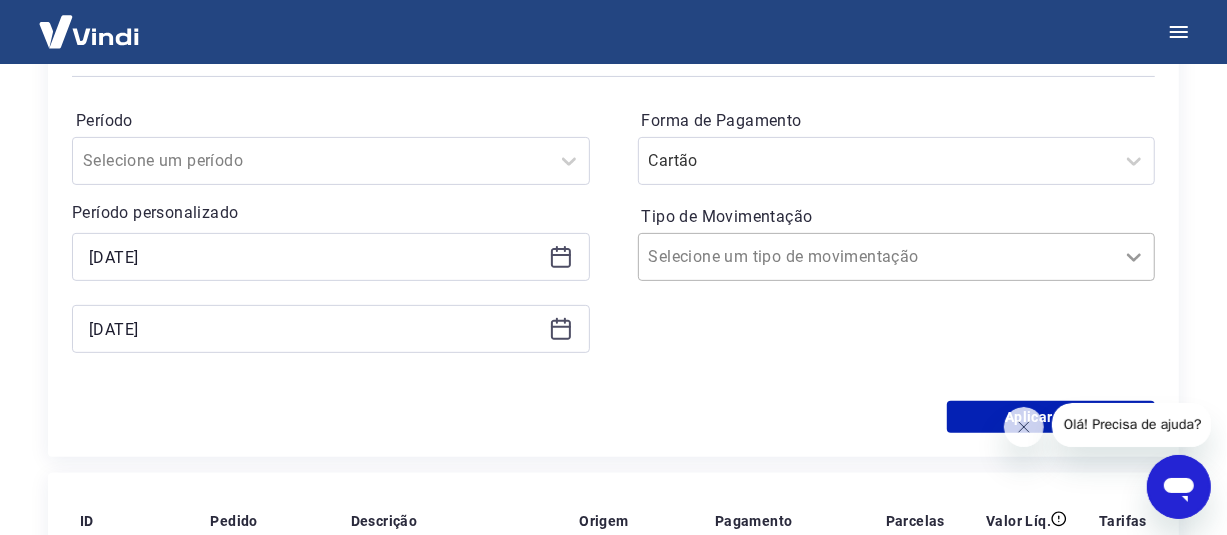 click 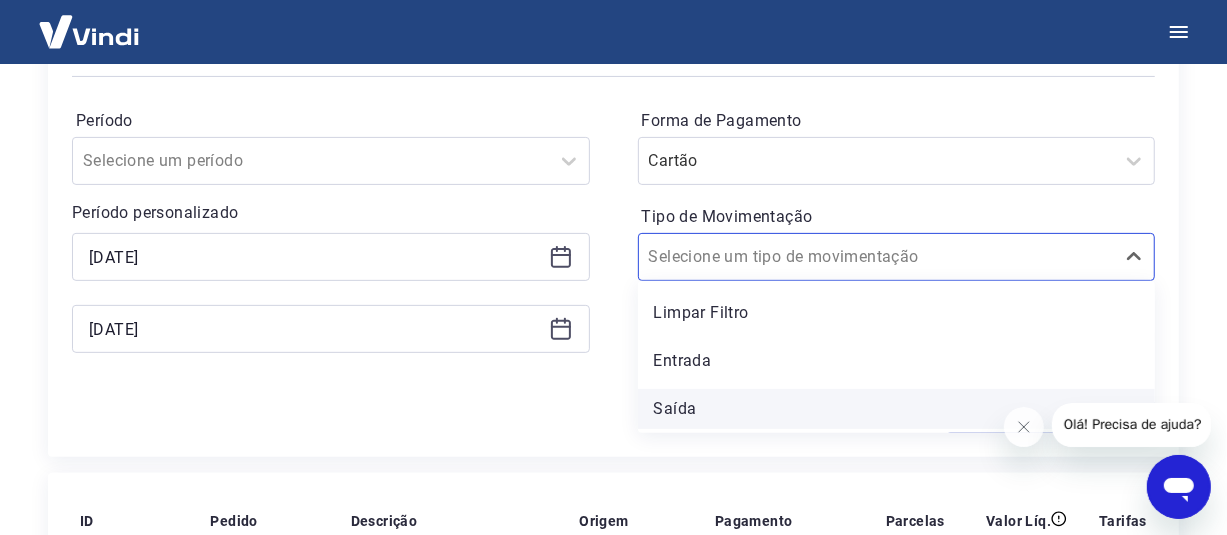 click on "Saída" at bounding box center [897, 409] 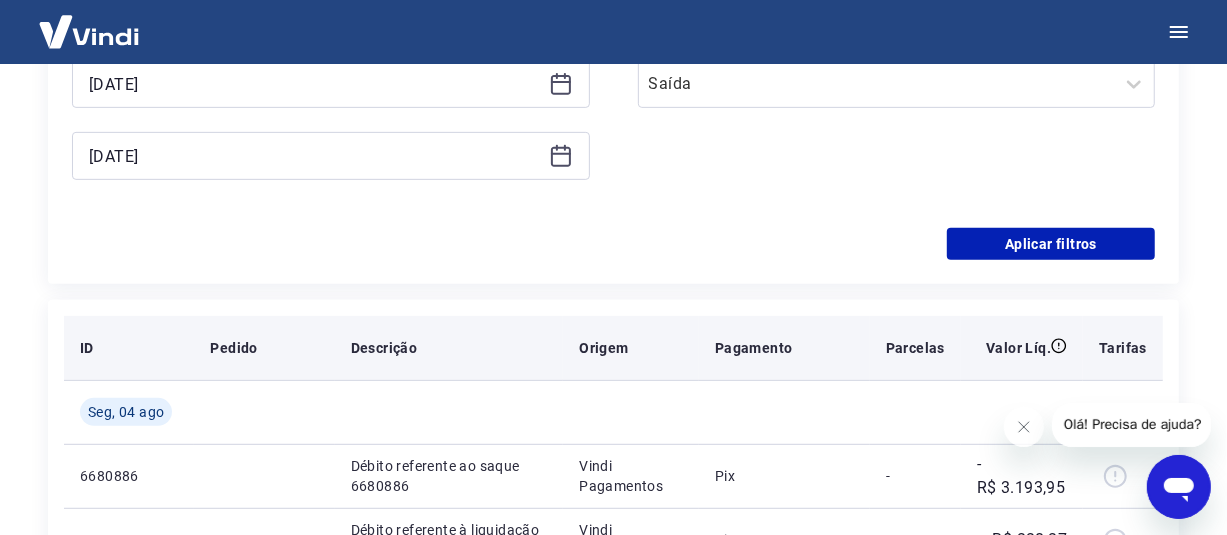 scroll, scrollTop: 500, scrollLeft: 0, axis: vertical 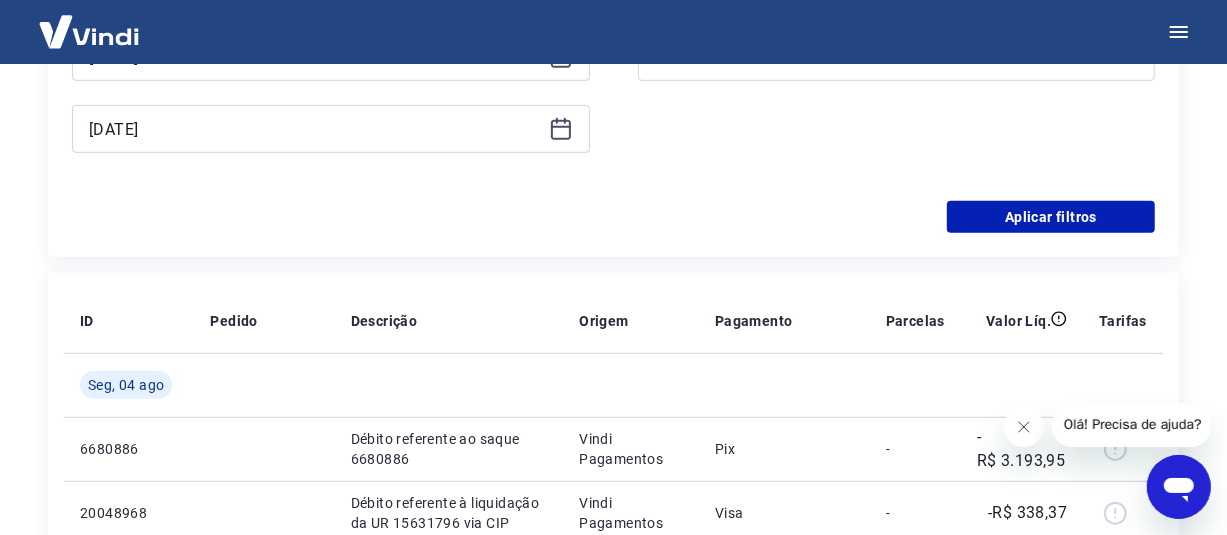 click 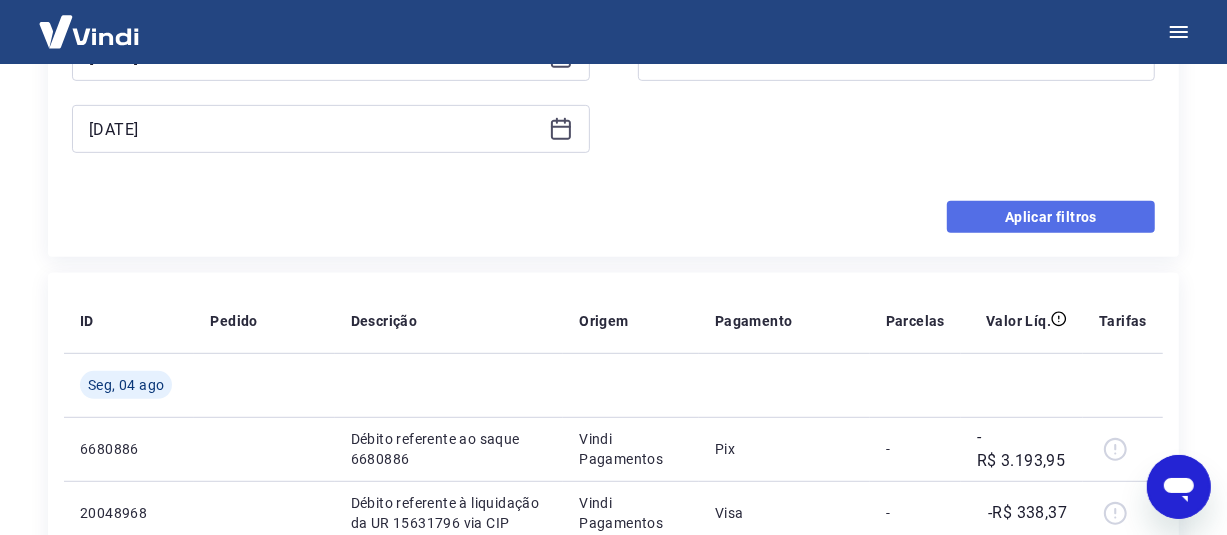 click on "Aplicar filtros" at bounding box center (1051, 217) 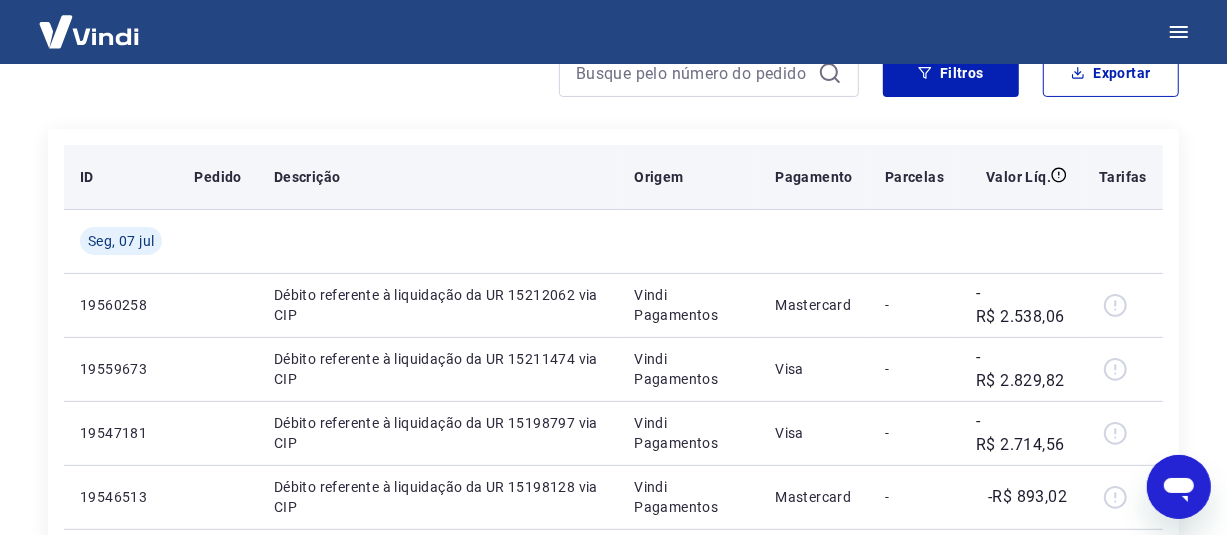 scroll, scrollTop: 100, scrollLeft: 0, axis: vertical 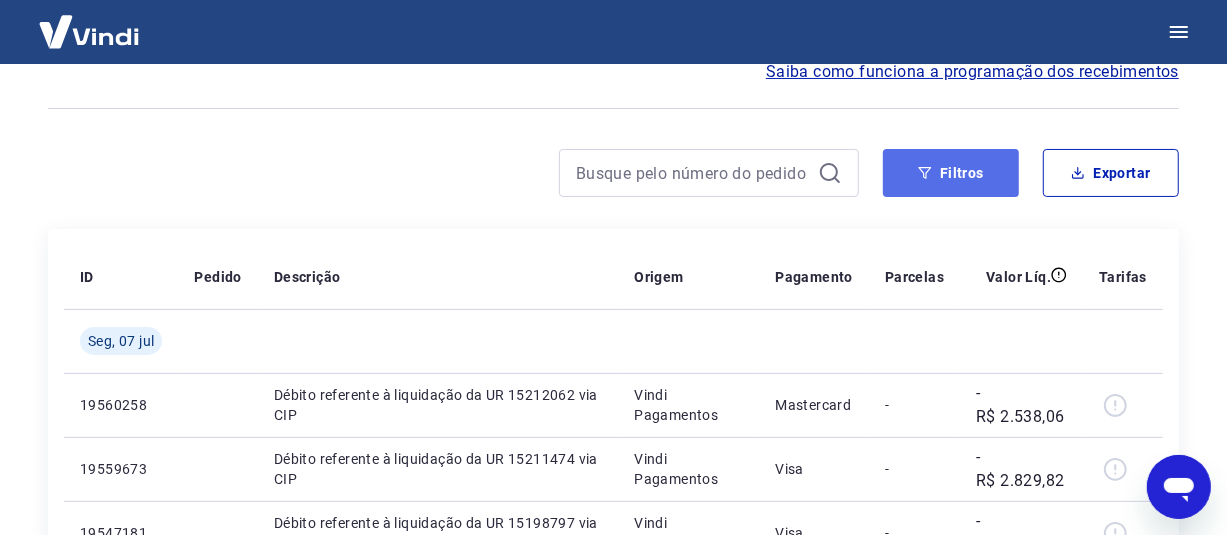 click on "Filtros" at bounding box center (951, 173) 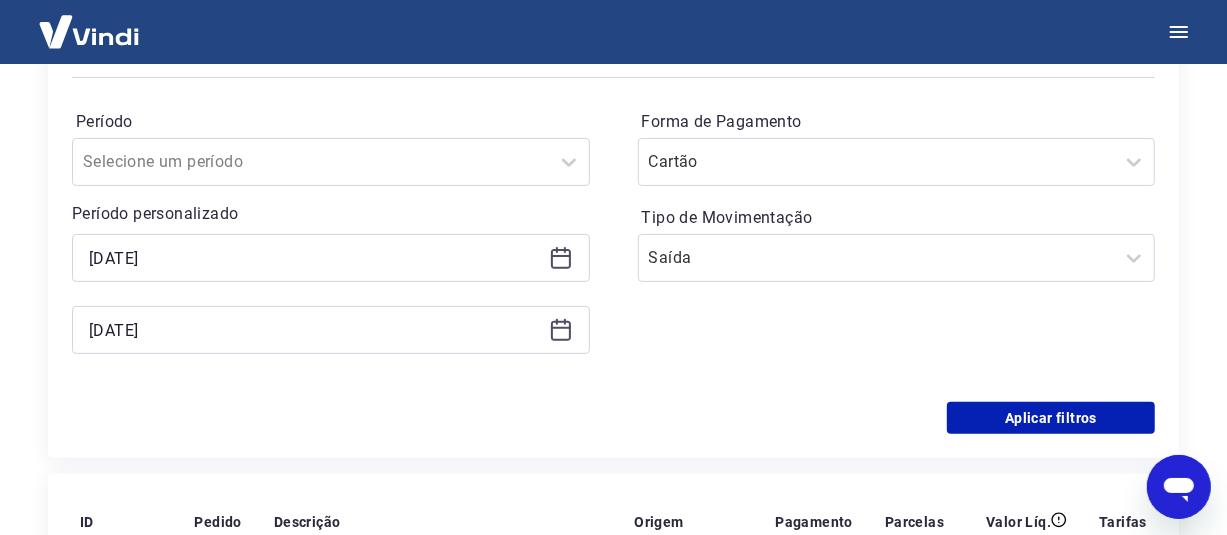 scroll, scrollTop: 300, scrollLeft: 0, axis: vertical 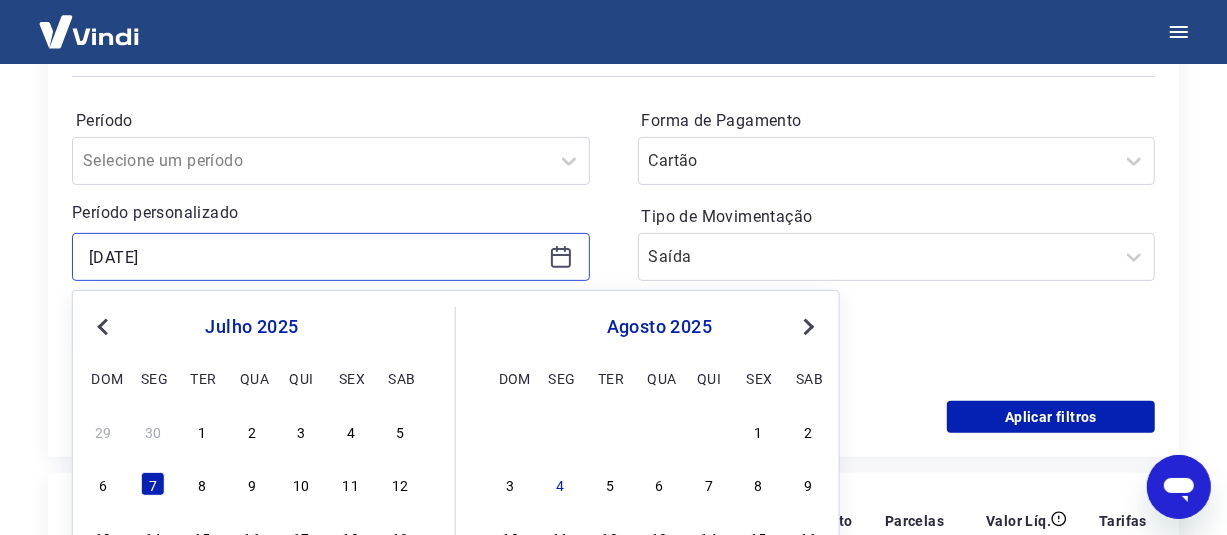 drag, startPoint x: 101, startPoint y: 249, endPoint x: 89, endPoint y: 253, distance: 12.649111 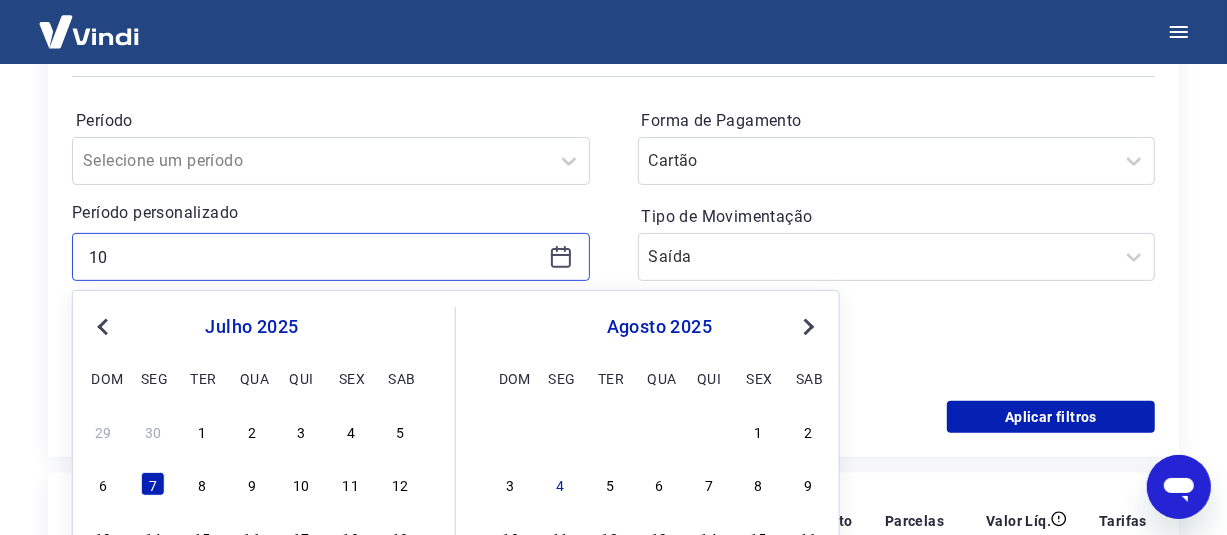 type on "1" 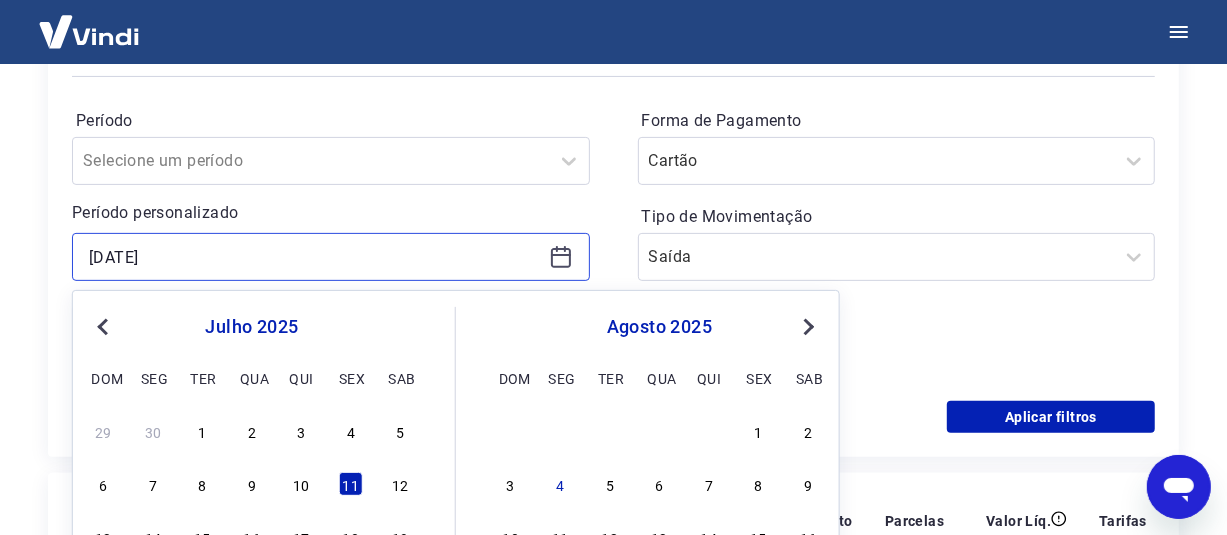type on "[DATE]" 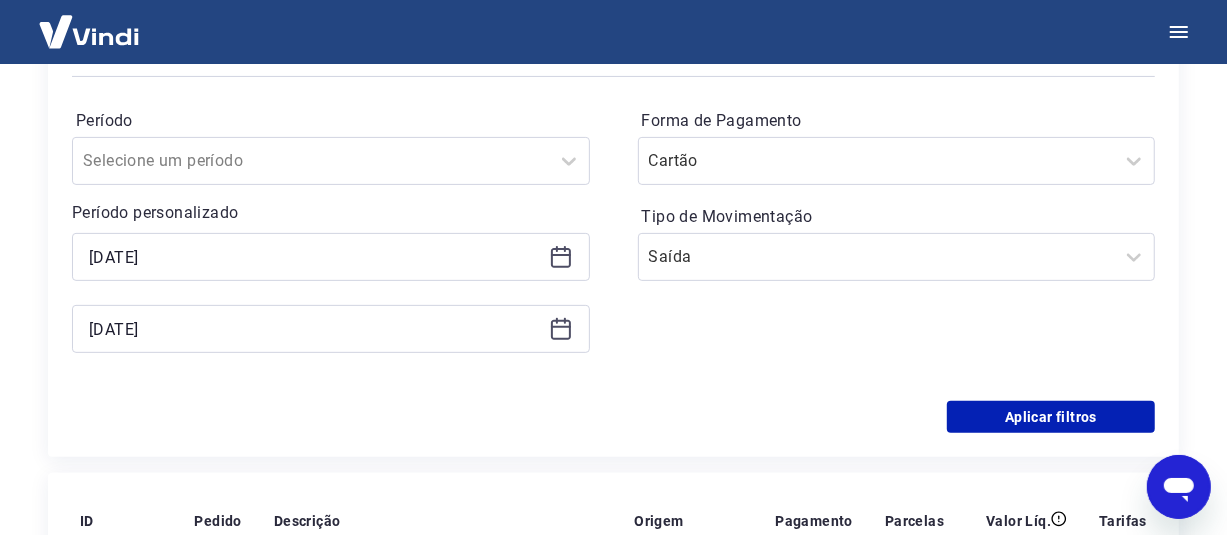 click on "Início / Meus Recebíveis / Relatório de Recebíveis Relatório de Recebíveis Saiba como funciona a programação dos recebimentos Saiba como funciona a programação dos recebimentos Filtros Exportar Filtros Período Selecione um período Período personalizado [DATE] [DATE] Forma de Pagamento Cartão Tipo de Movimentação Saída Aplicar filtros ID Pedido Descrição Origem Pagamento Parcelas Valor Líq. Tarifas Seg, 07 jul [YEAR] Débito referente à liquidação da UR [NUMBER] via CIP Vindi Pagamentos Mastercard - -R$ 2.538,06 [NUMBER] Débito referente à liquidação da UR [NUMBER] via CIP Vindi Pagamentos Visa - -R$ 2.829,82 [NUMBER] Débito referente à liquidação da UR [NUMBER] via CIP Vindi Pagamentos Visa - -R$ 2.714,56 [NUMBER] Débito referente à liquidação da UR [NUMBER] via CIP Vindi Pagamentos Mastercard - -R$ 893,02 [NUMBER] Débito referente à liquidação da UR [NUMBER] via CIP Vindi Pagamentos Visa - -R$ 1.393,44 [NUMBER] Vindi Pagamentos Mastercard - -R$ 2.962,07" at bounding box center [613, 572] 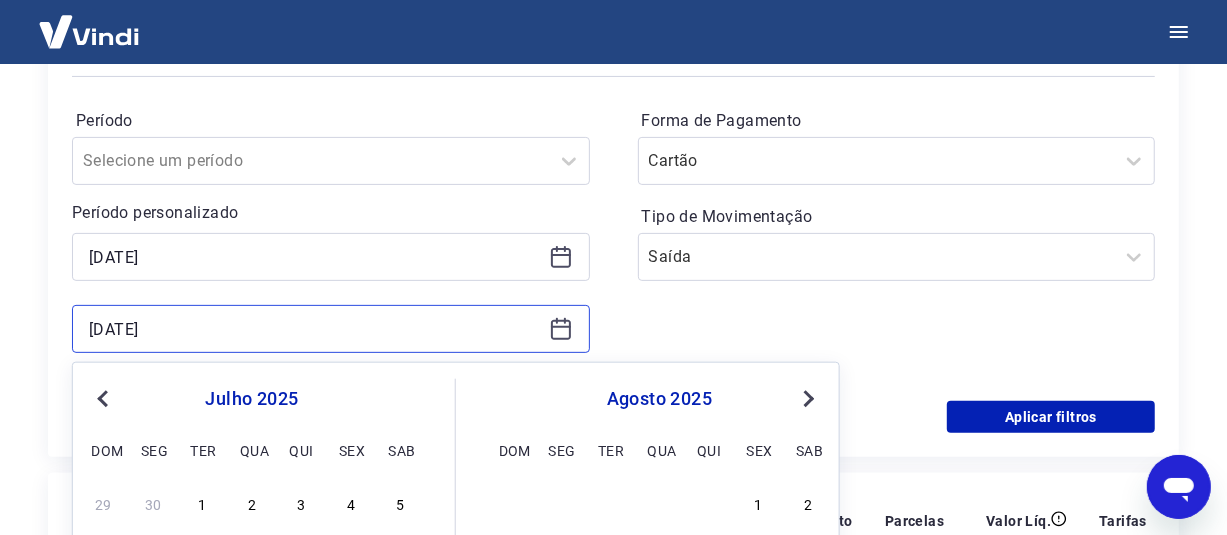 drag, startPoint x: 96, startPoint y: 324, endPoint x: 84, endPoint y: 324, distance: 12 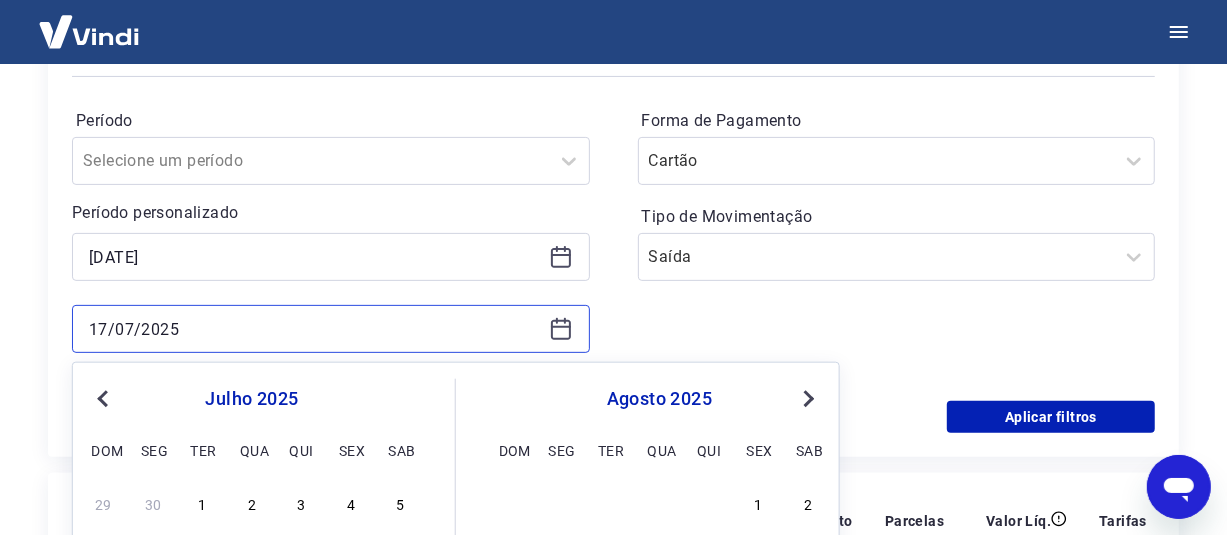 drag, startPoint x: 108, startPoint y: 326, endPoint x: 150, endPoint y: 333, distance: 42.579338 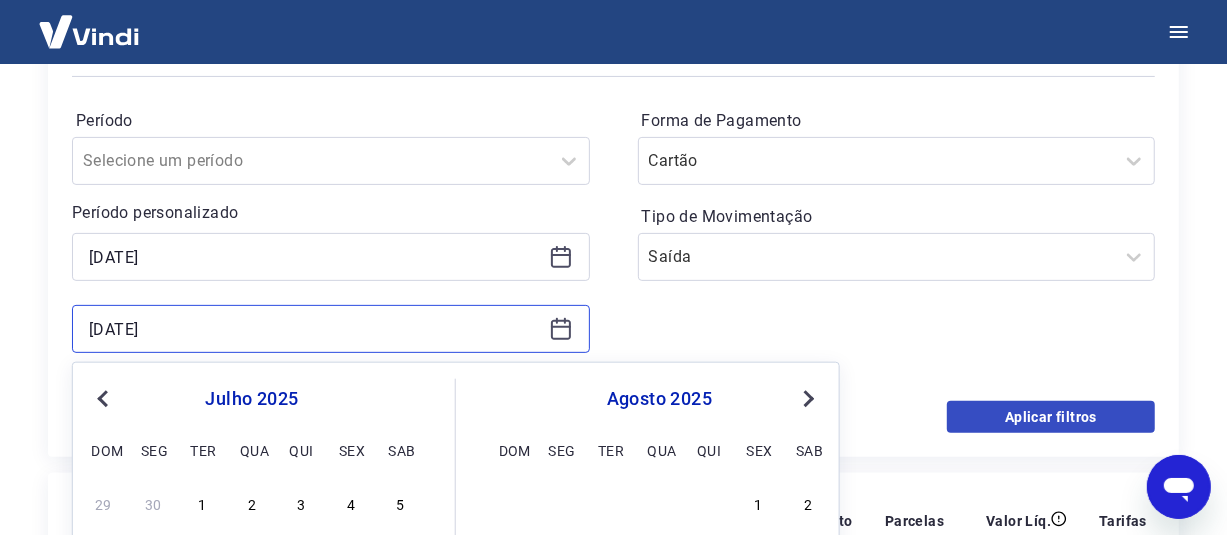type on "[DATE]" 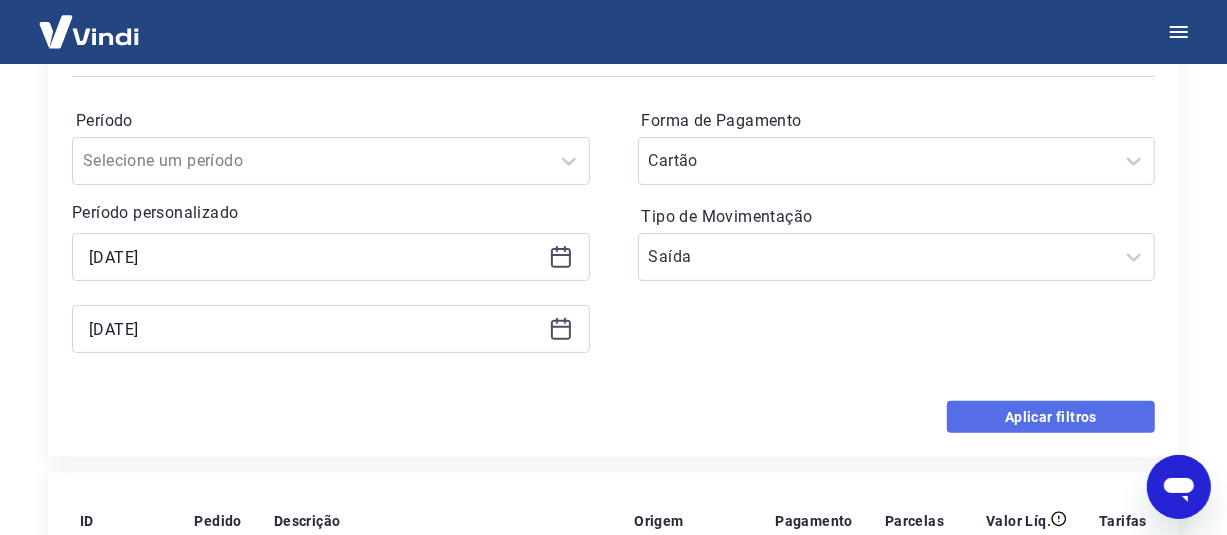 click on "Aplicar filtros" at bounding box center (1051, 417) 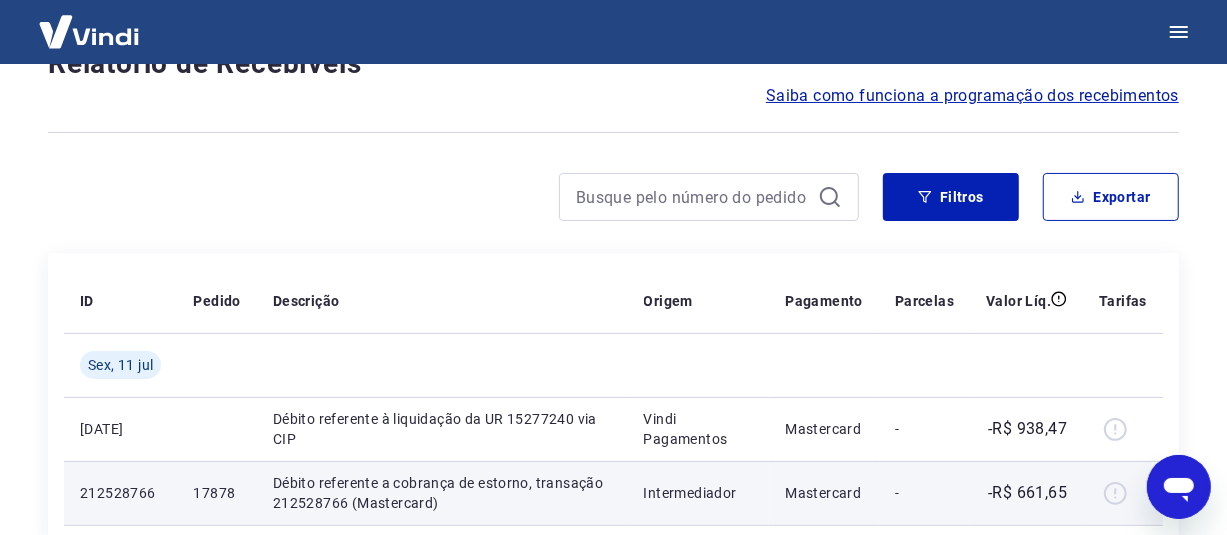 scroll, scrollTop: 66, scrollLeft: 0, axis: vertical 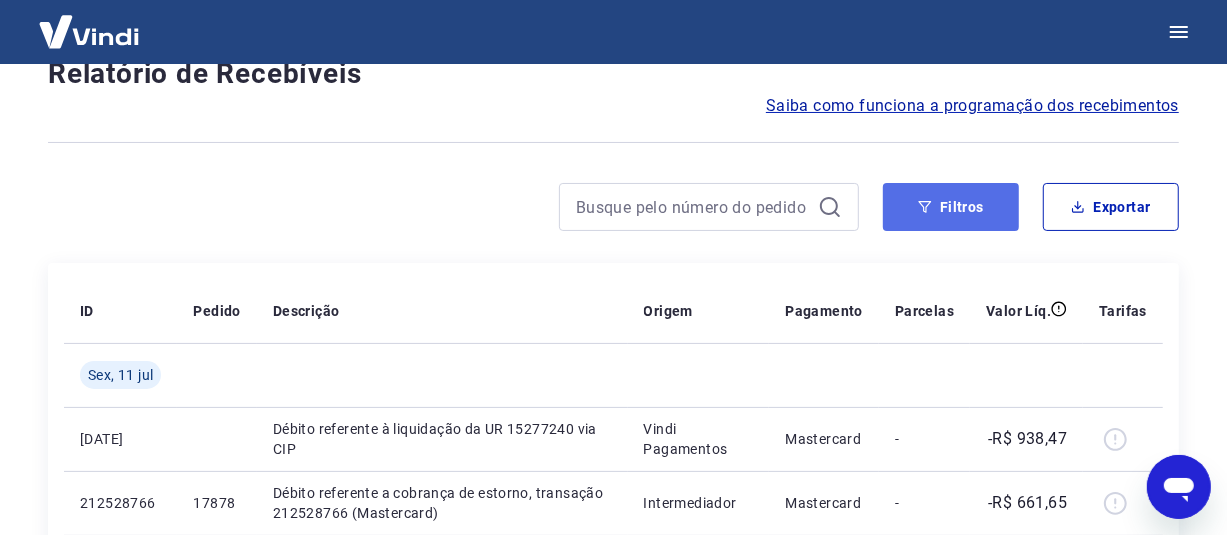 click on "Filtros" at bounding box center [951, 207] 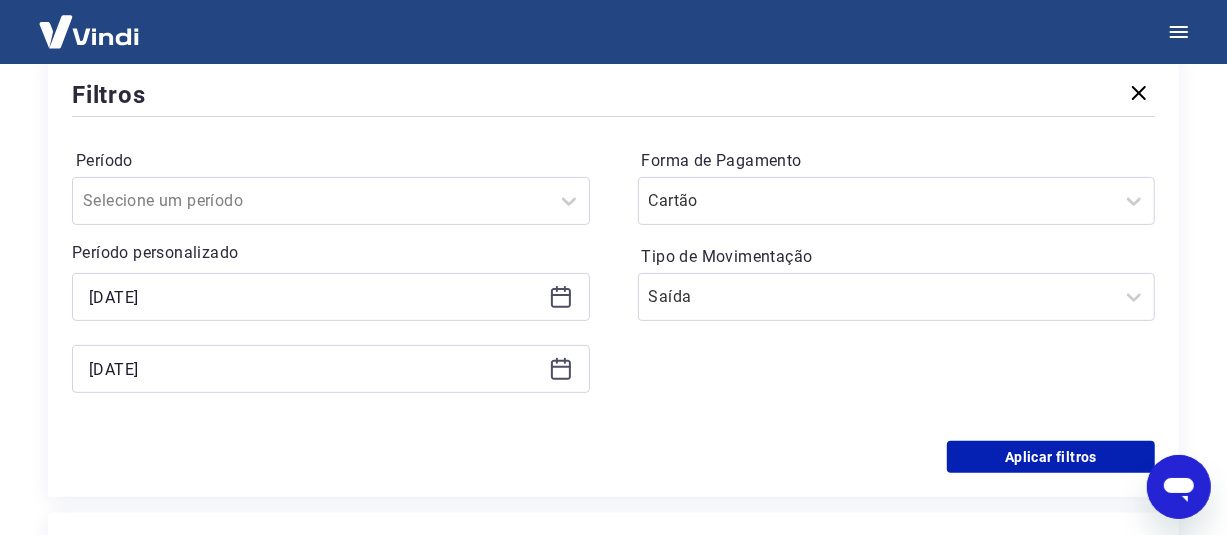 scroll, scrollTop: 266, scrollLeft: 0, axis: vertical 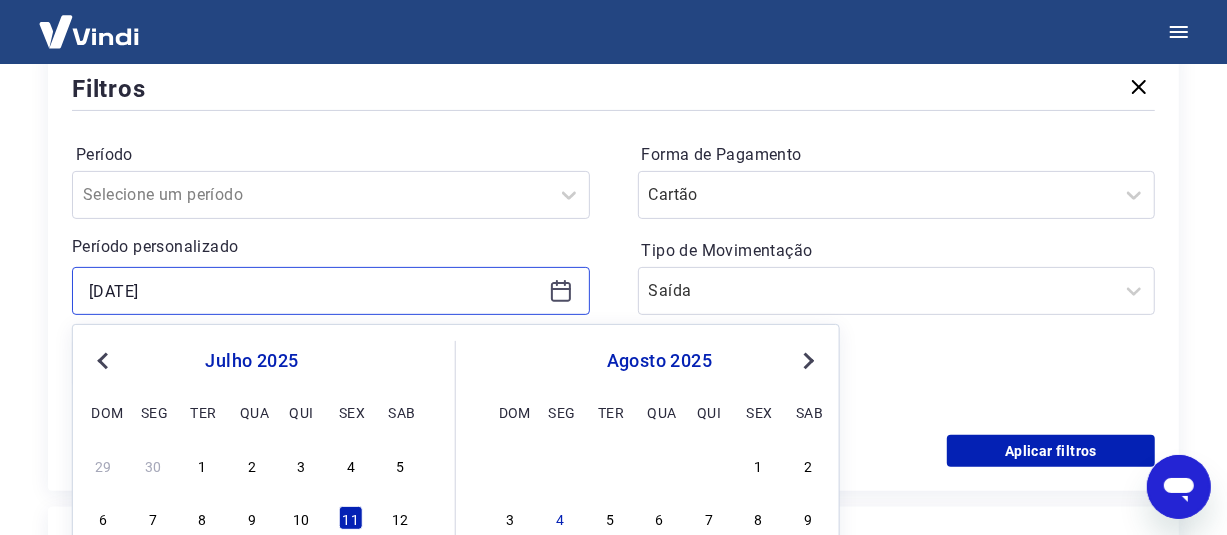 click on "[DATE]" at bounding box center [315, 291] 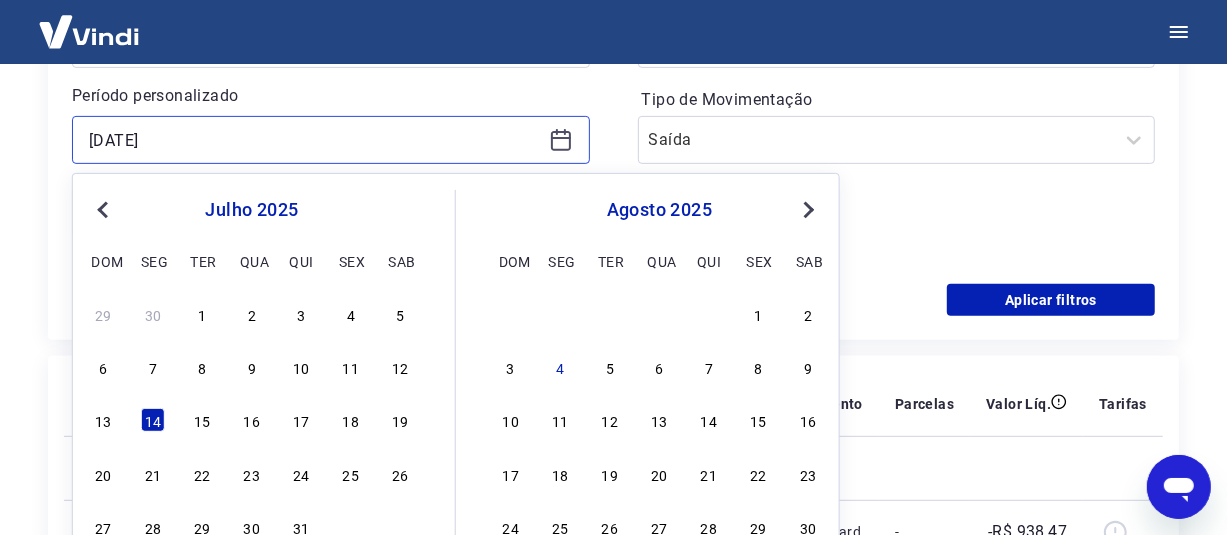 scroll, scrollTop: 466, scrollLeft: 0, axis: vertical 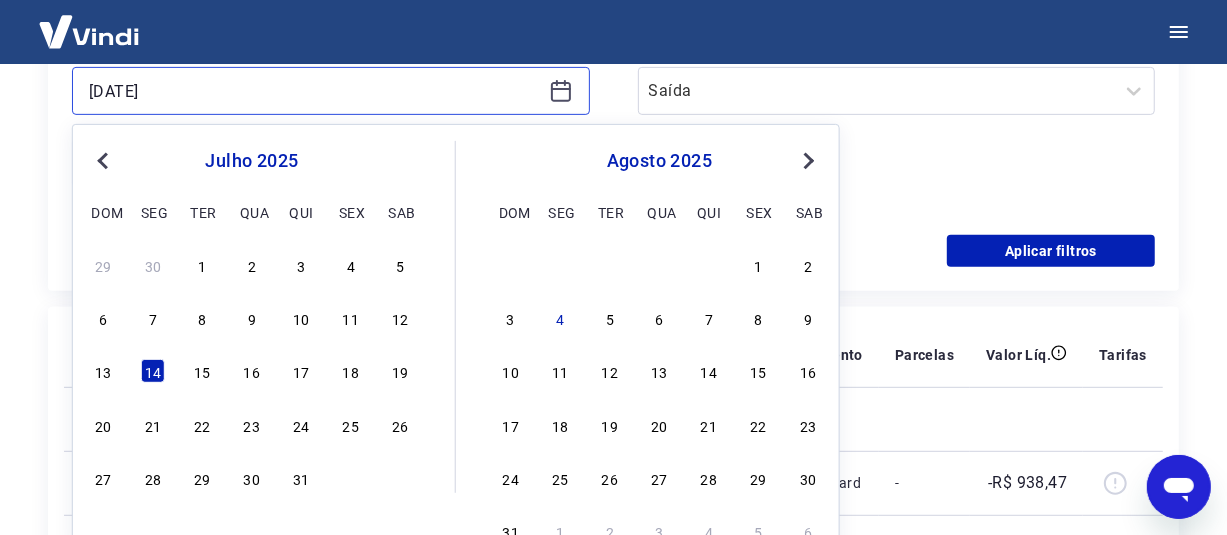 type on "[DATE]" 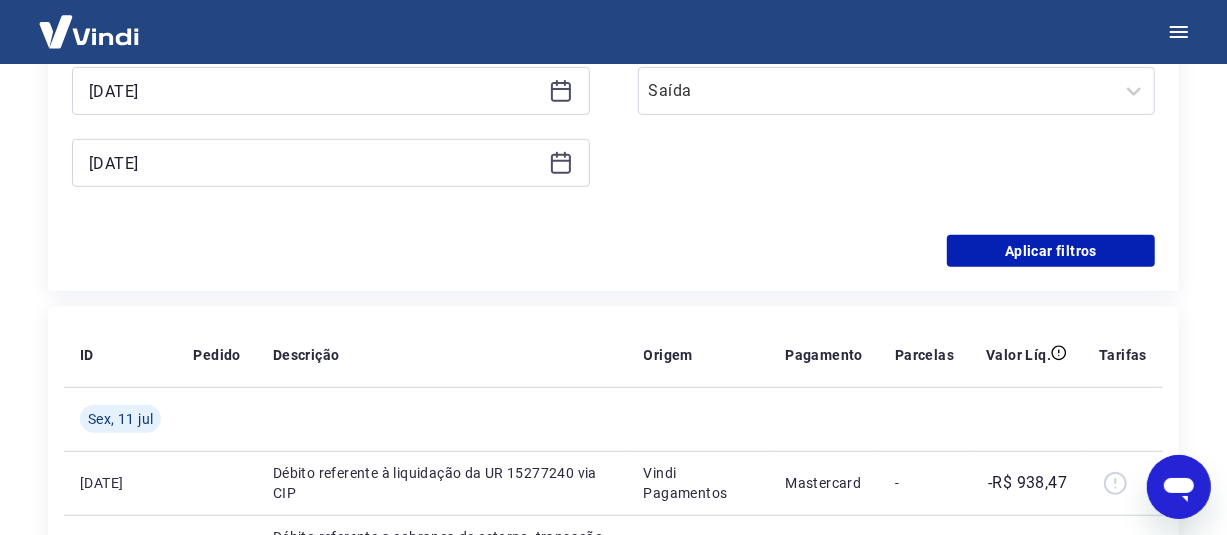 click on "Início / Meus Recebíveis / Relatório de Recebíveis Relatório de Recebíveis Saiba como funciona a programação dos recebimentos Saiba como funciona a programação dos recebimentos Filtros Exportar Filtros Período Selecione um período Período personalizado [DATE] [DATE] Forma de Pagamento Cartão Tipo de Movimentação Saída Aplicar filtros ID Pedido Descrição Origem Pagamento Parcelas Valor Líq. Tarifas Sex, 11 jul [YEAR] Débito referente à liquidação da UR [NUMBER] via CIP Vindi Pagamentos Mastercard - -R$ 938,47 [NUMBER] Débito referente a cobrança de estorno, transação [NUMBER] (Mastercard) Intermediador Mastercard - -R$ 661,65 1 - 2 de 2 1 Extratos Antigos Para ver lançamentos de recebíveis retroativos ao lançamento do extrato unificado, você pode acessar os extratos antigos por meio de pagamento (Pix e Cartões). Acesse Extratos Antigos" at bounding box center [613, 246] 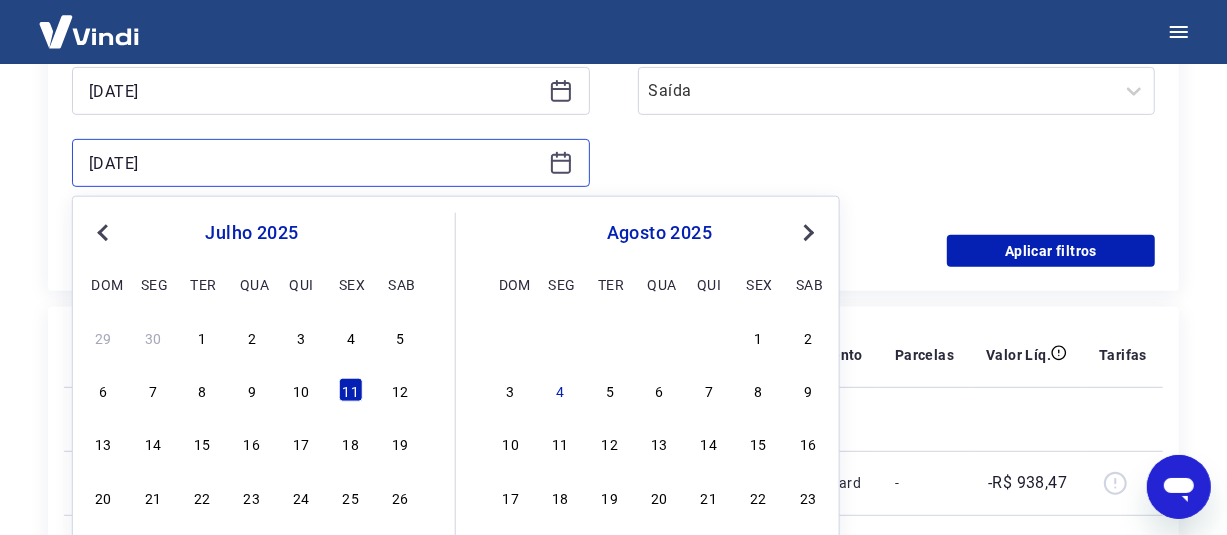 click on "[DATE]" at bounding box center [315, 163] 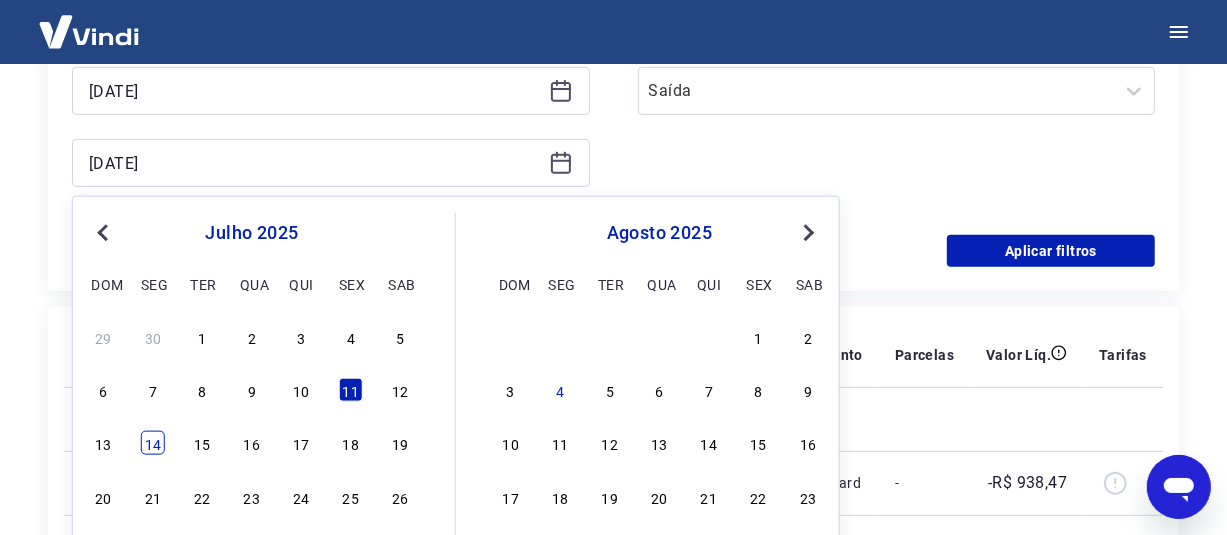 click on "14" at bounding box center (153, 443) 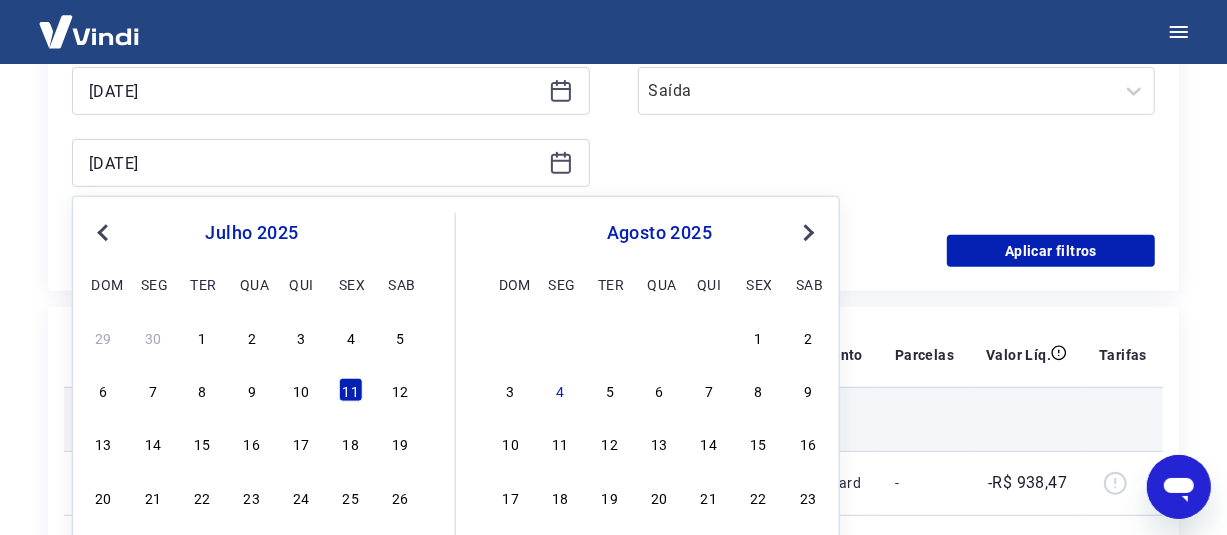 type on "[DATE]" 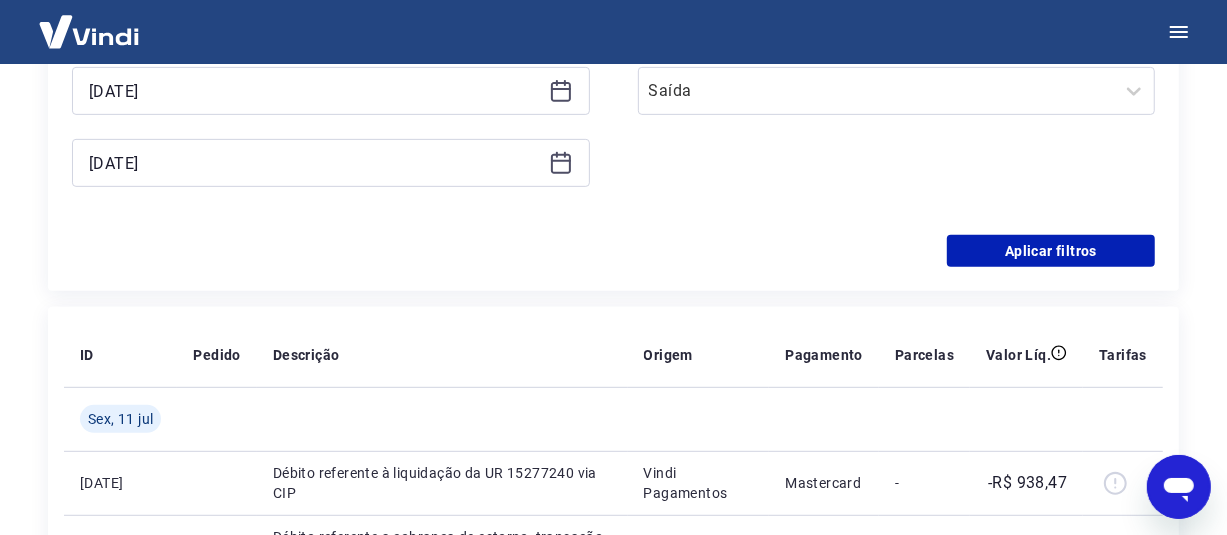 click on "Forma de Pagamento Cartão Tipo de Movimentação Saída" at bounding box center (897, 75) 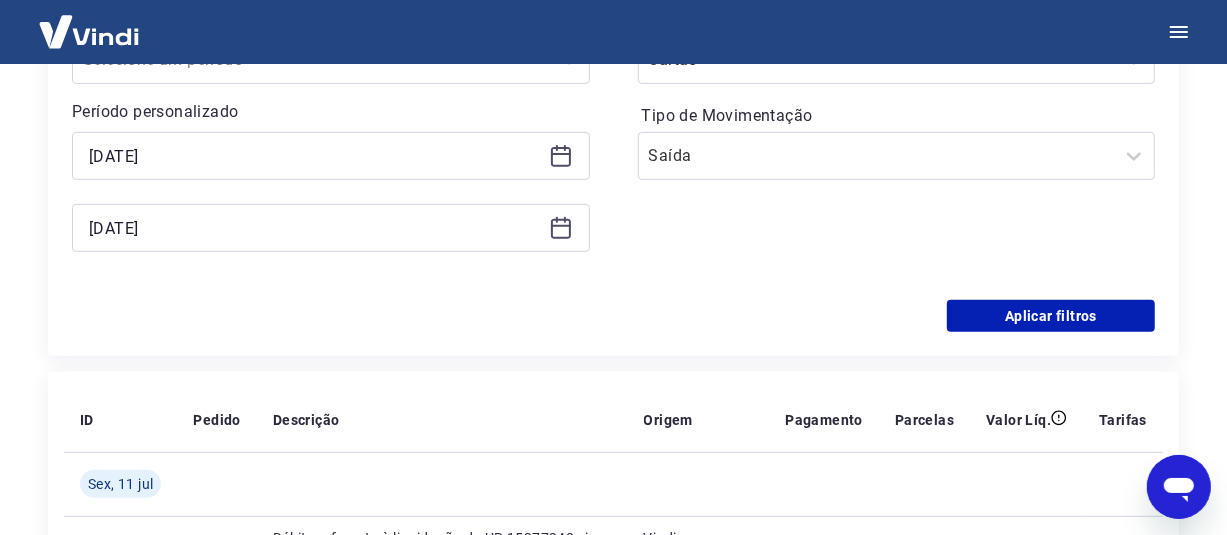 scroll, scrollTop: 366, scrollLeft: 0, axis: vertical 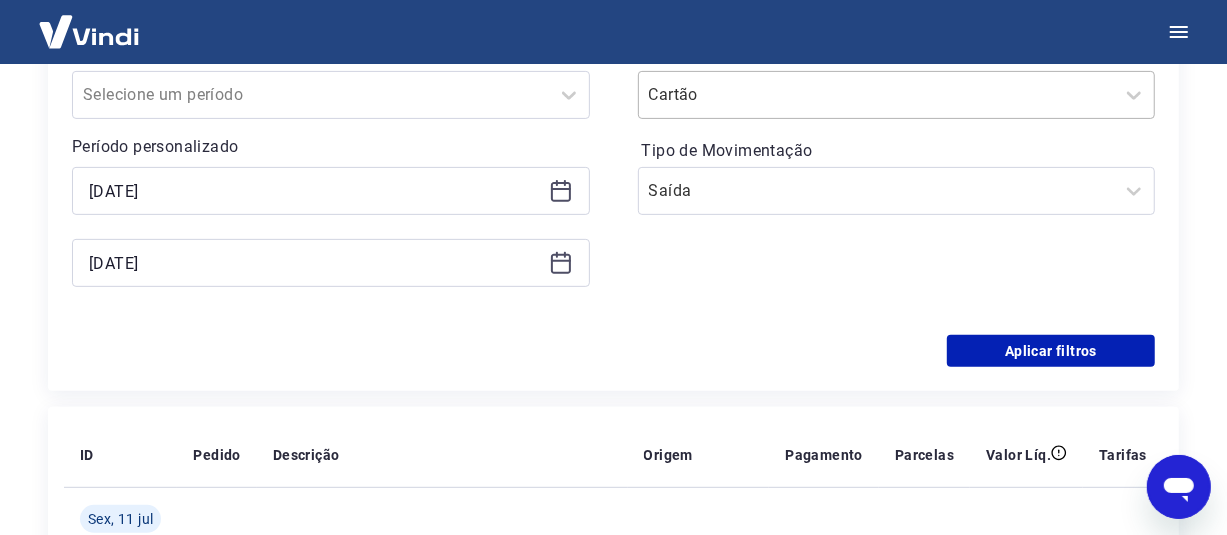 click at bounding box center (877, 95) 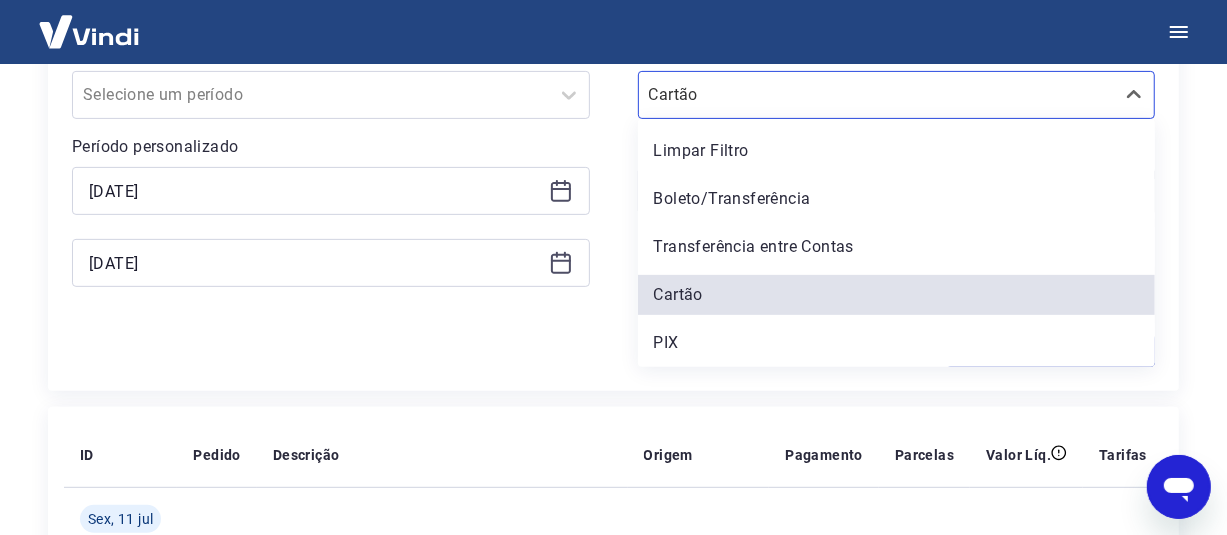 click on "PIX" at bounding box center (897, 343) 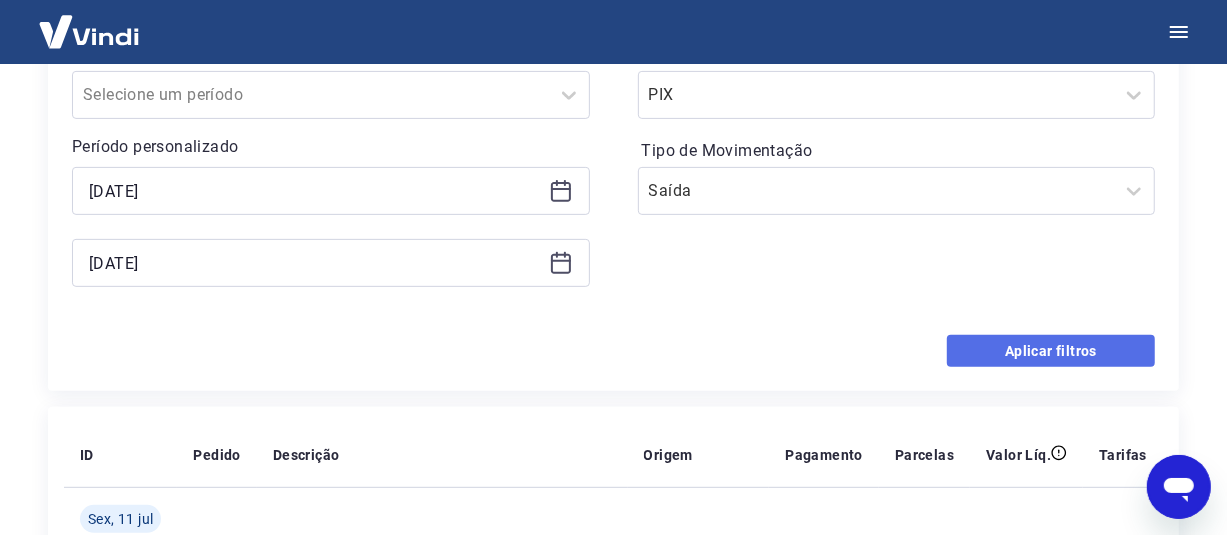 click on "Aplicar filtros" at bounding box center (1051, 351) 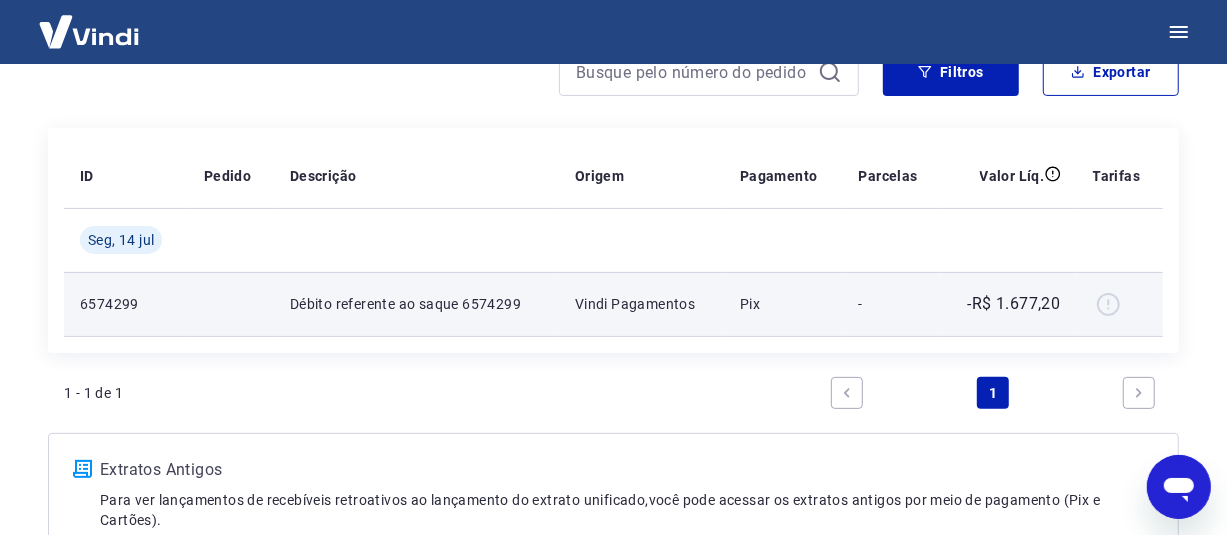 scroll, scrollTop: 166, scrollLeft: 0, axis: vertical 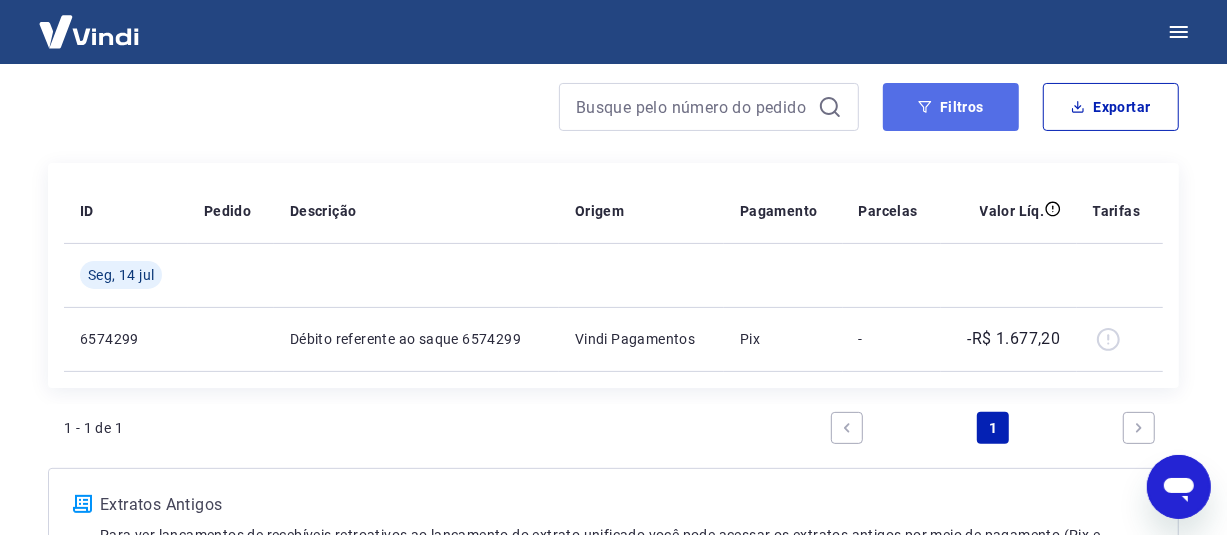 click on "Filtros" at bounding box center (951, 107) 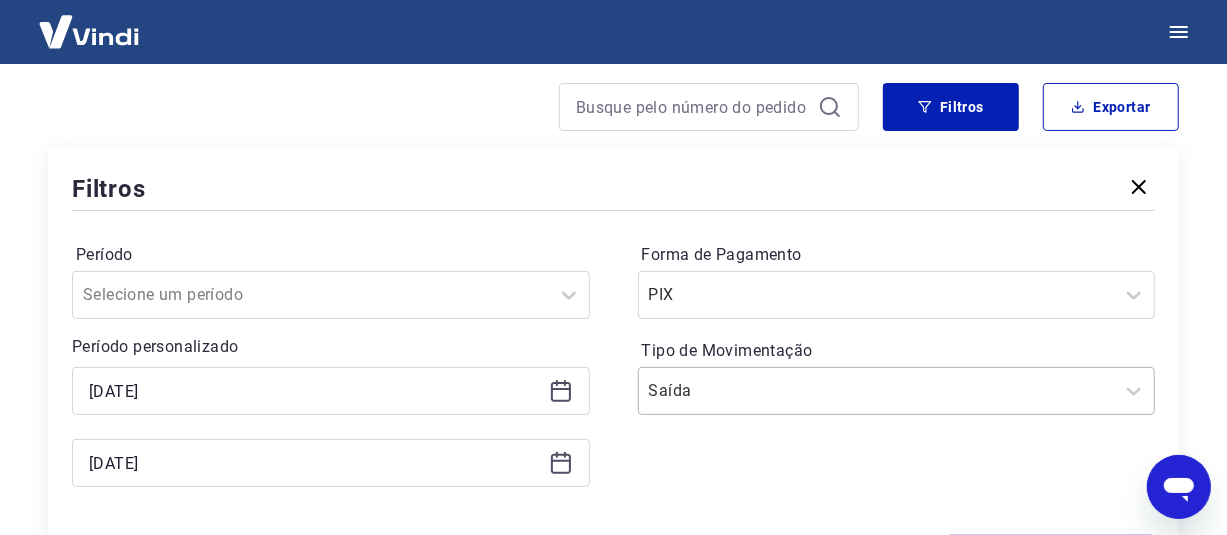 scroll, scrollTop: 197, scrollLeft: 0, axis: vertical 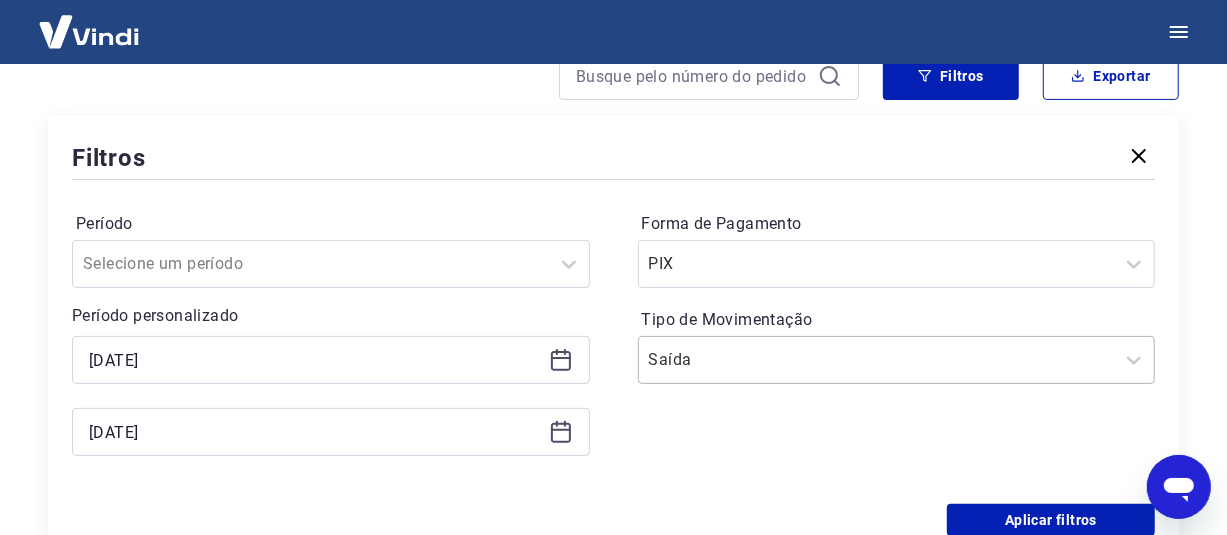 click on "Saída" at bounding box center [897, 360] 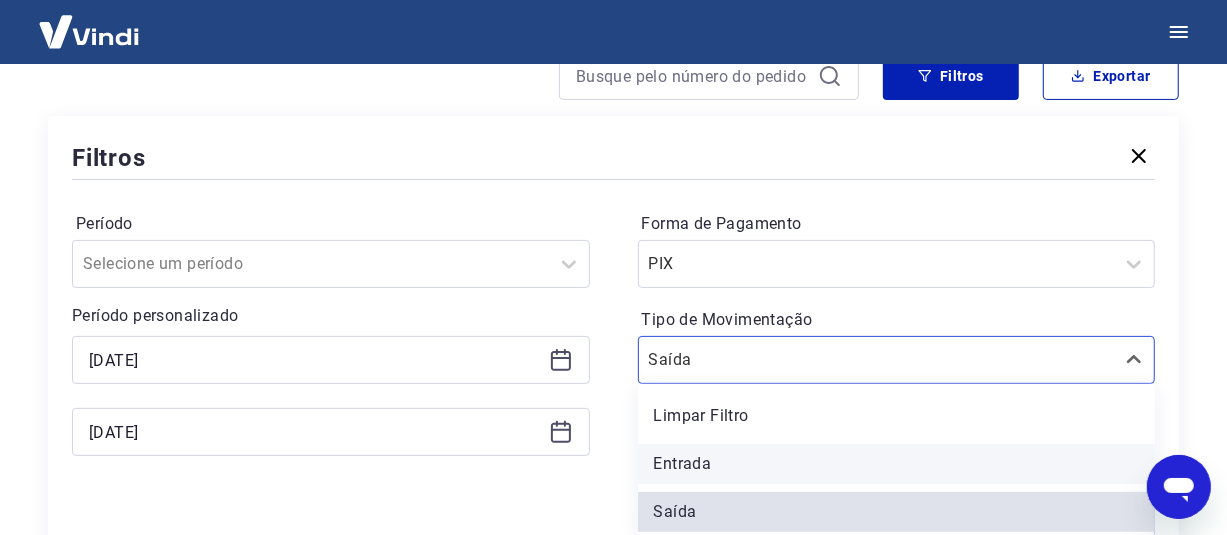 click on "Entrada" at bounding box center (897, 464) 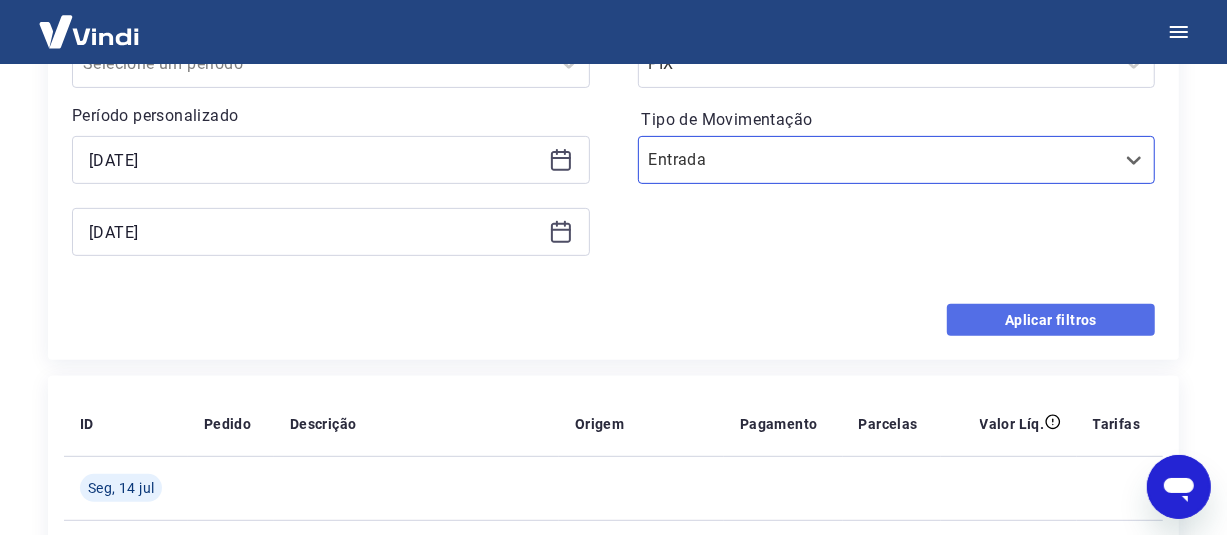 click on "Aplicar filtros" at bounding box center [1051, 320] 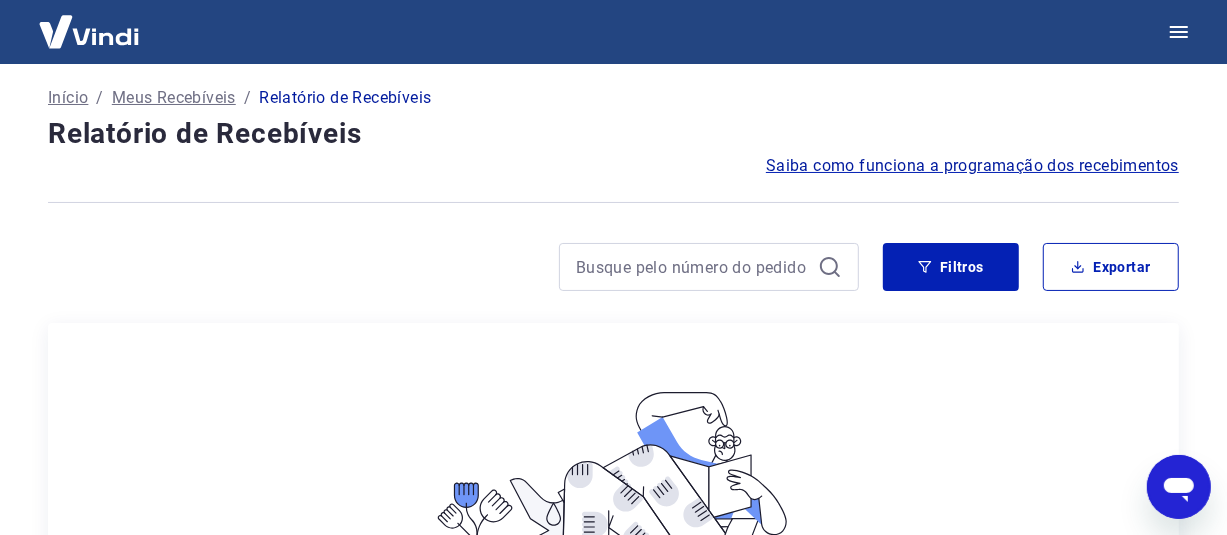 scroll, scrollTop: 0, scrollLeft: 0, axis: both 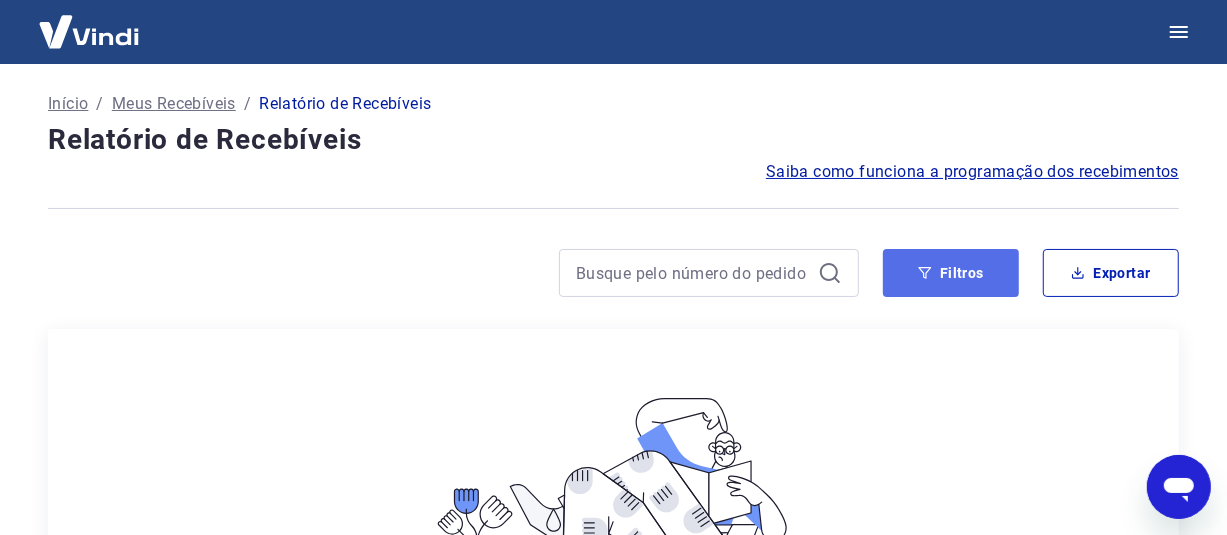 click on "Filtros" at bounding box center [951, 273] 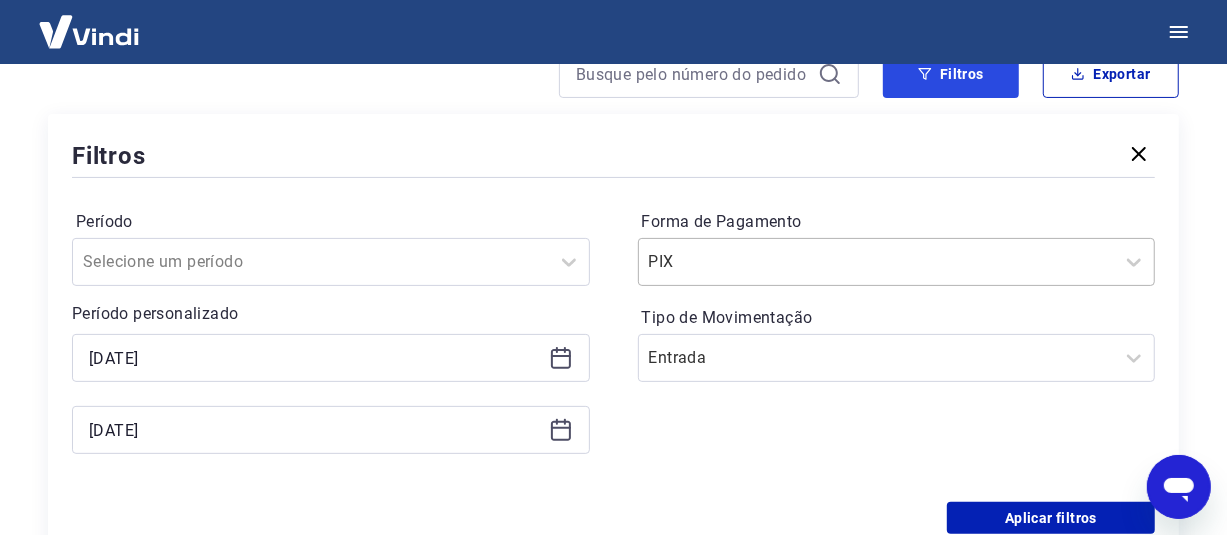 scroll, scrollTop: 200, scrollLeft: 0, axis: vertical 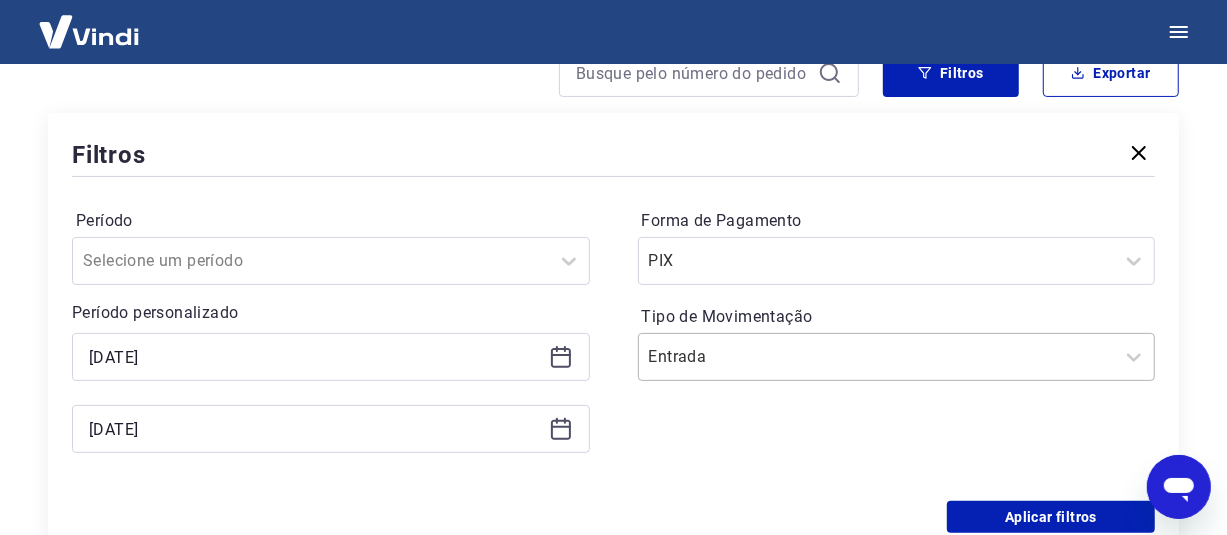click on "Tipo de Movimentação" at bounding box center [750, 357] 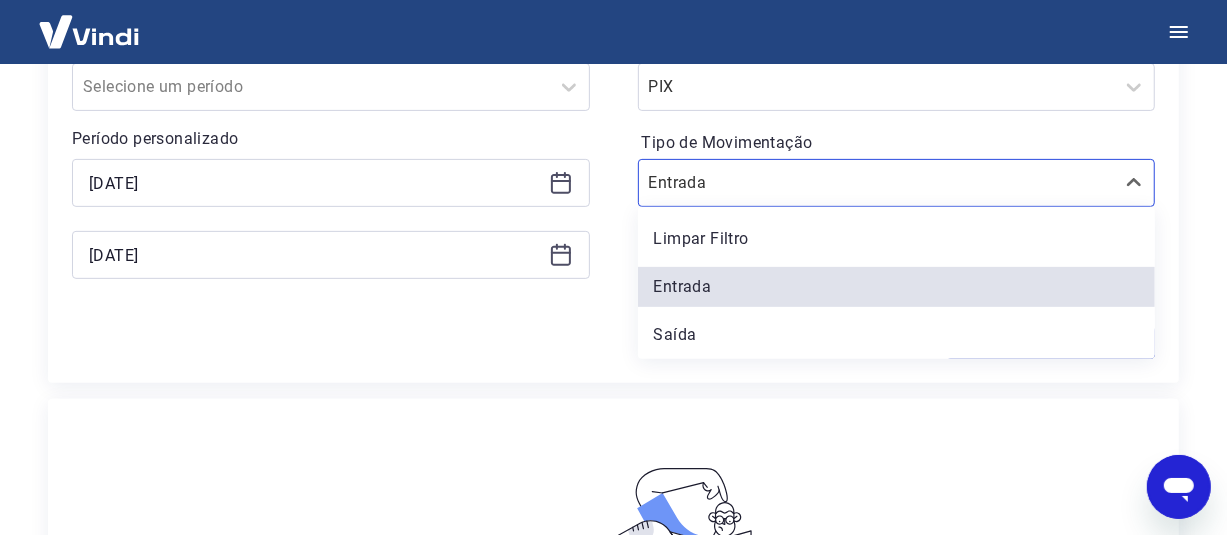 scroll, scrollTop: 400, scrollLeft: 0, axis: vertical 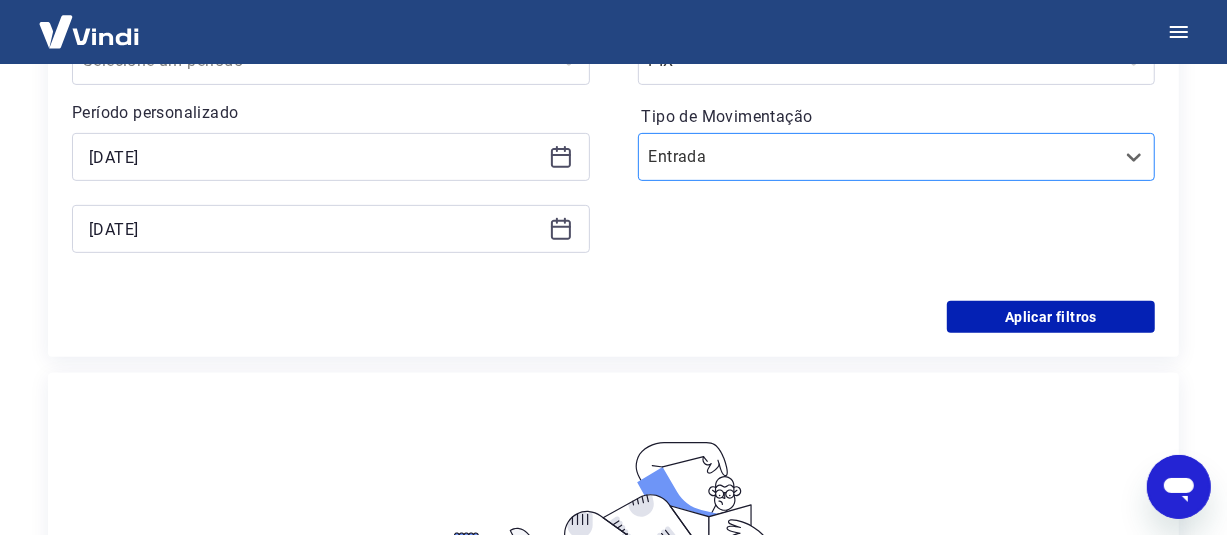 click at bounding box center (877, 157) 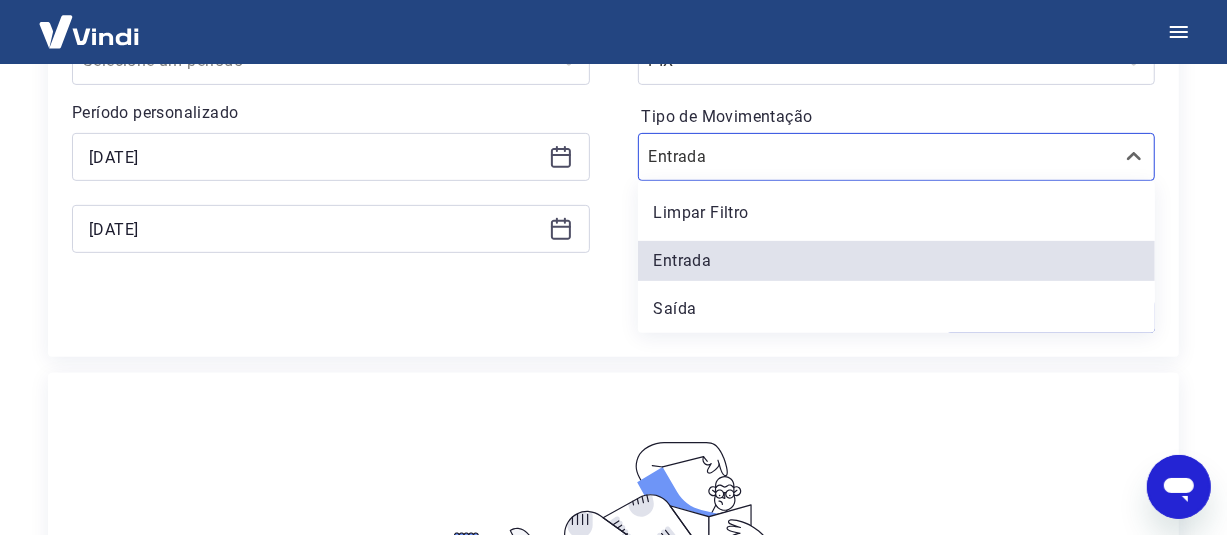 drag, startPoint x: 1034, startPoint y: 159, endPoint x: 617, endPoint y: 157, distance: 417.0048 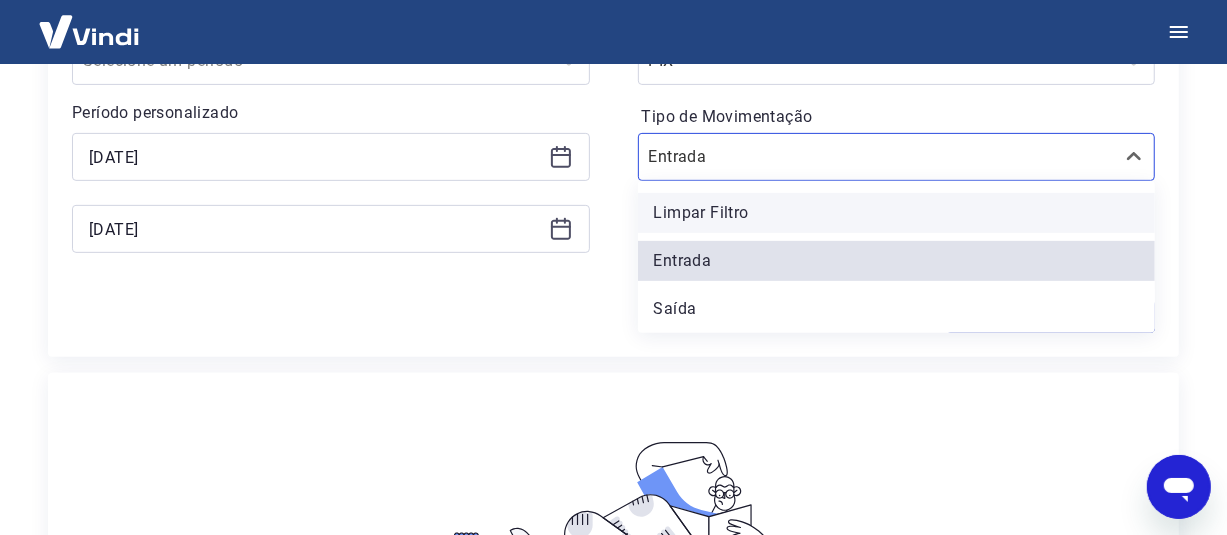 click on "Limpar Filtro" at bounding box center [897, 213] 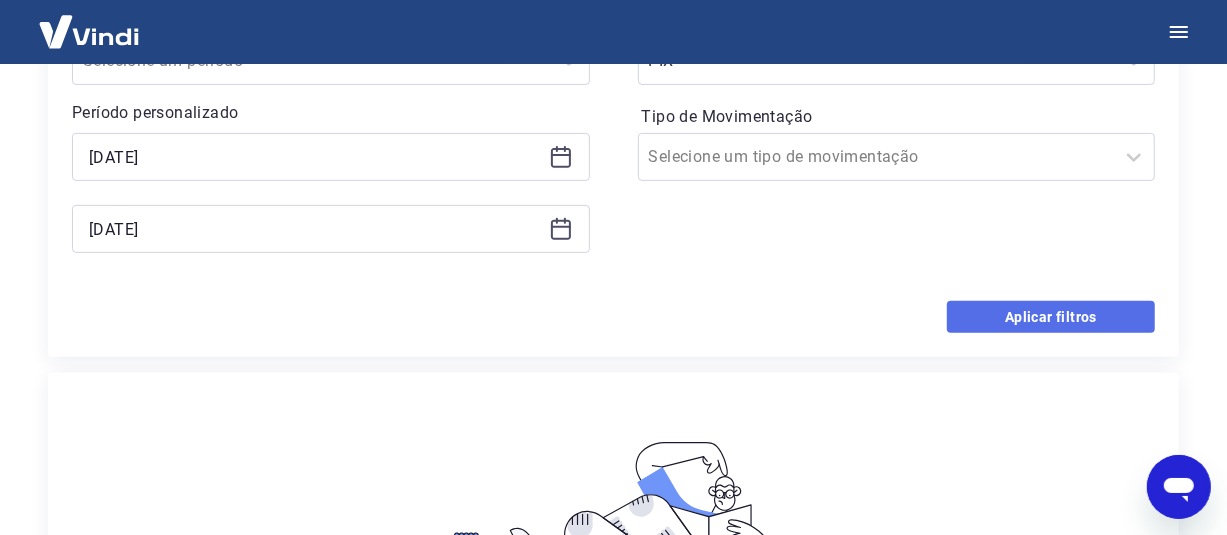 click on "Aplicar filtros" at bounding box center (1051, 317) 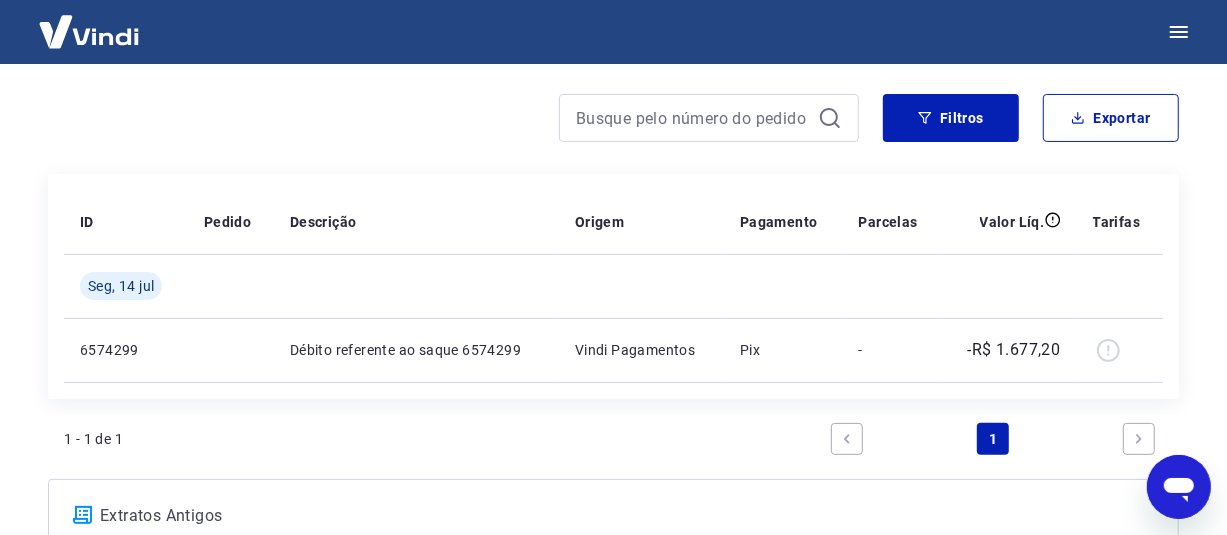 scroll, scrollTop: 202, scrollLeft: 0, axis: vertical 